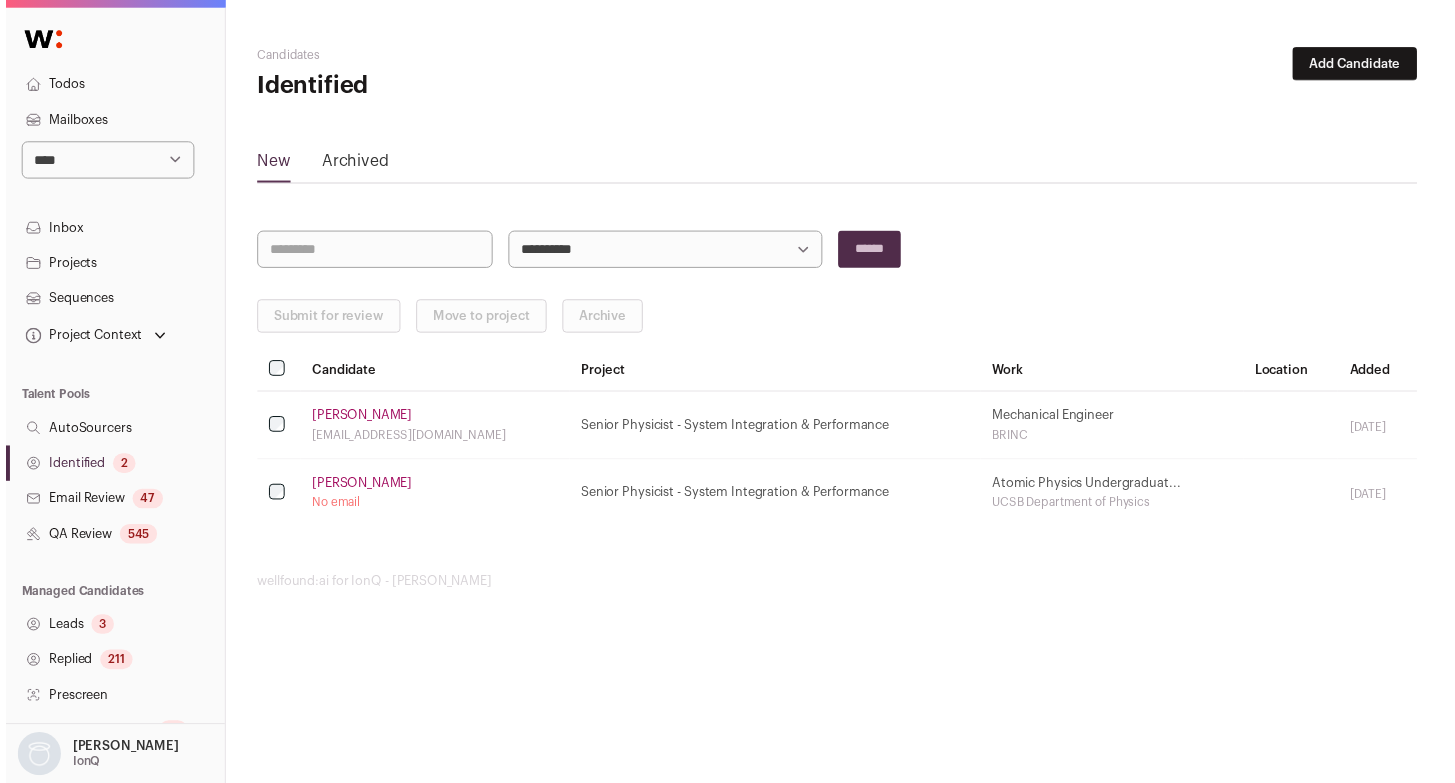 scroll, scrollTop: 0, scrollLeft: 0, axis: both 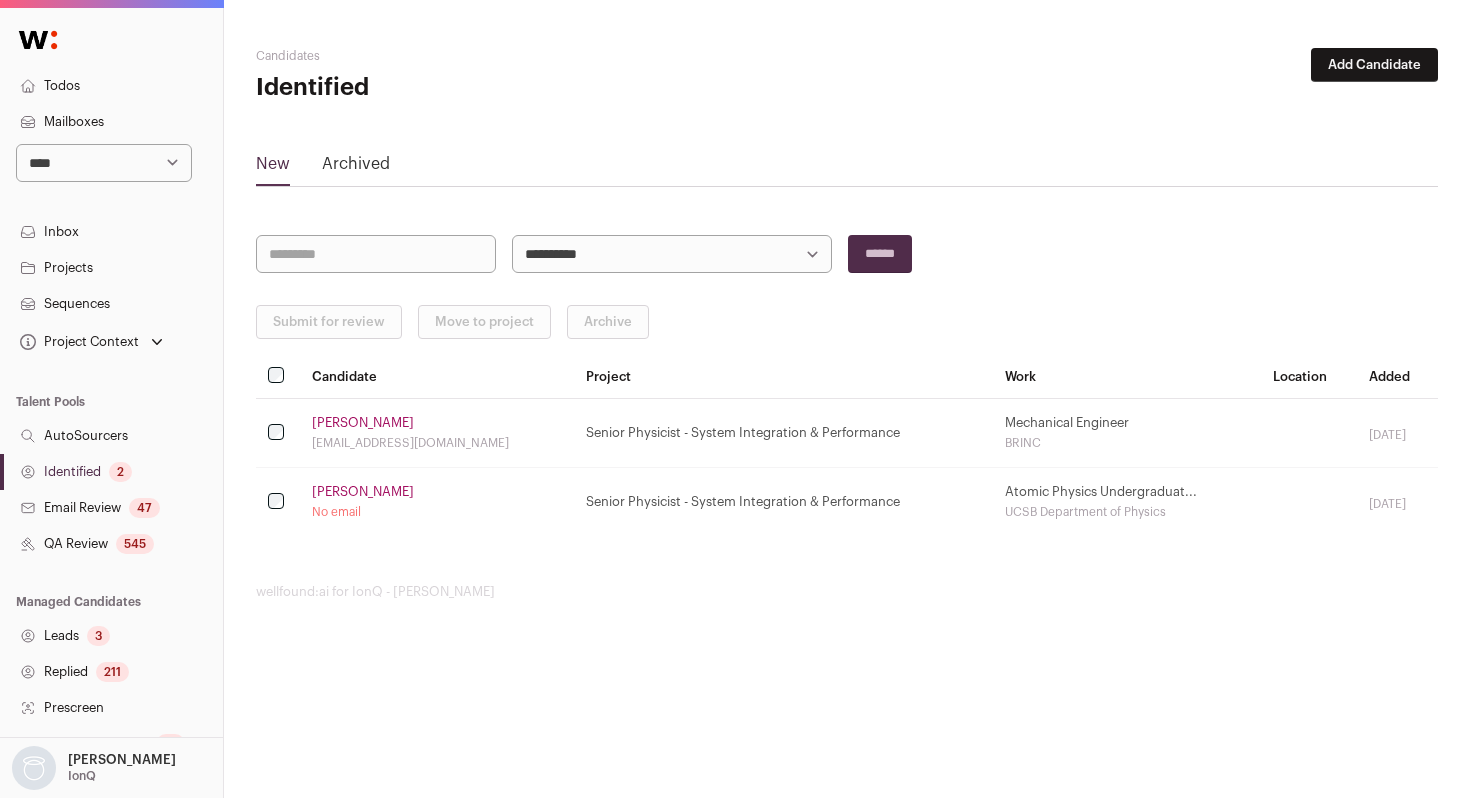 click on "Identified
2" at bounding box center (111, 472) 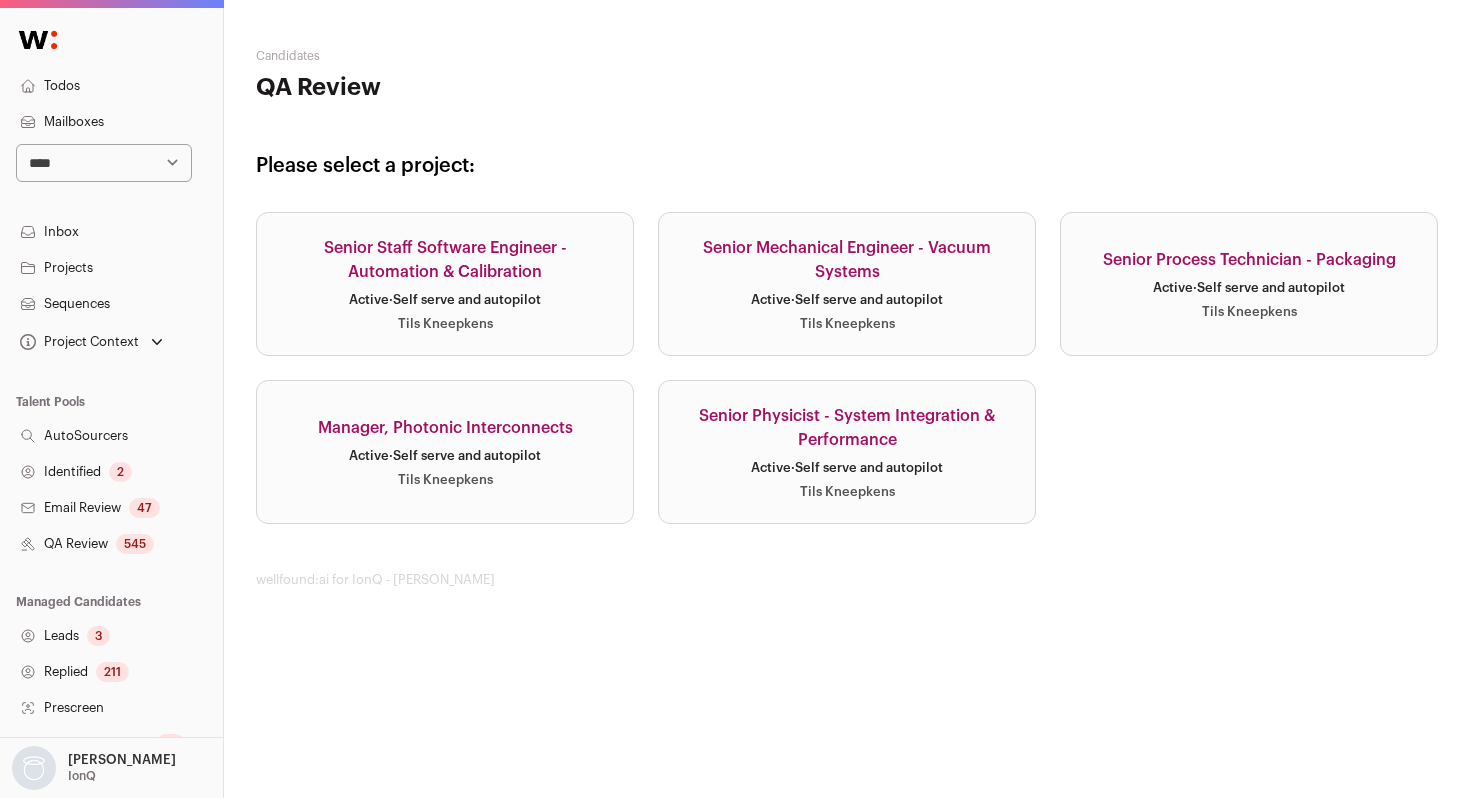 click on "Senior Mechanical Engineer - Vacuum Systems
Active
·
Self serve and autopilot
Tils Kneepkens" at bounding box center [847, 284] 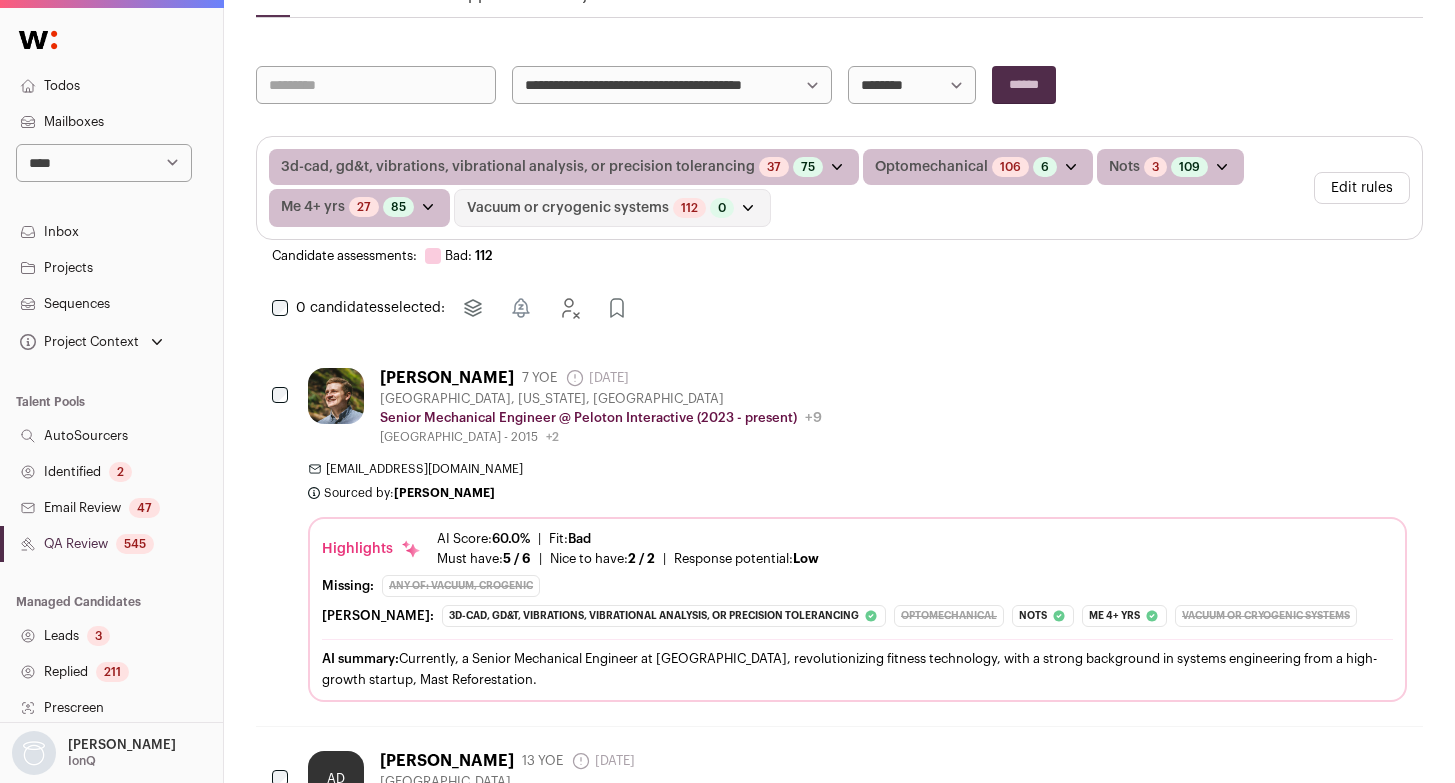 scroll, scrollTop: 311, scrollLeft: 0, axis: vertical 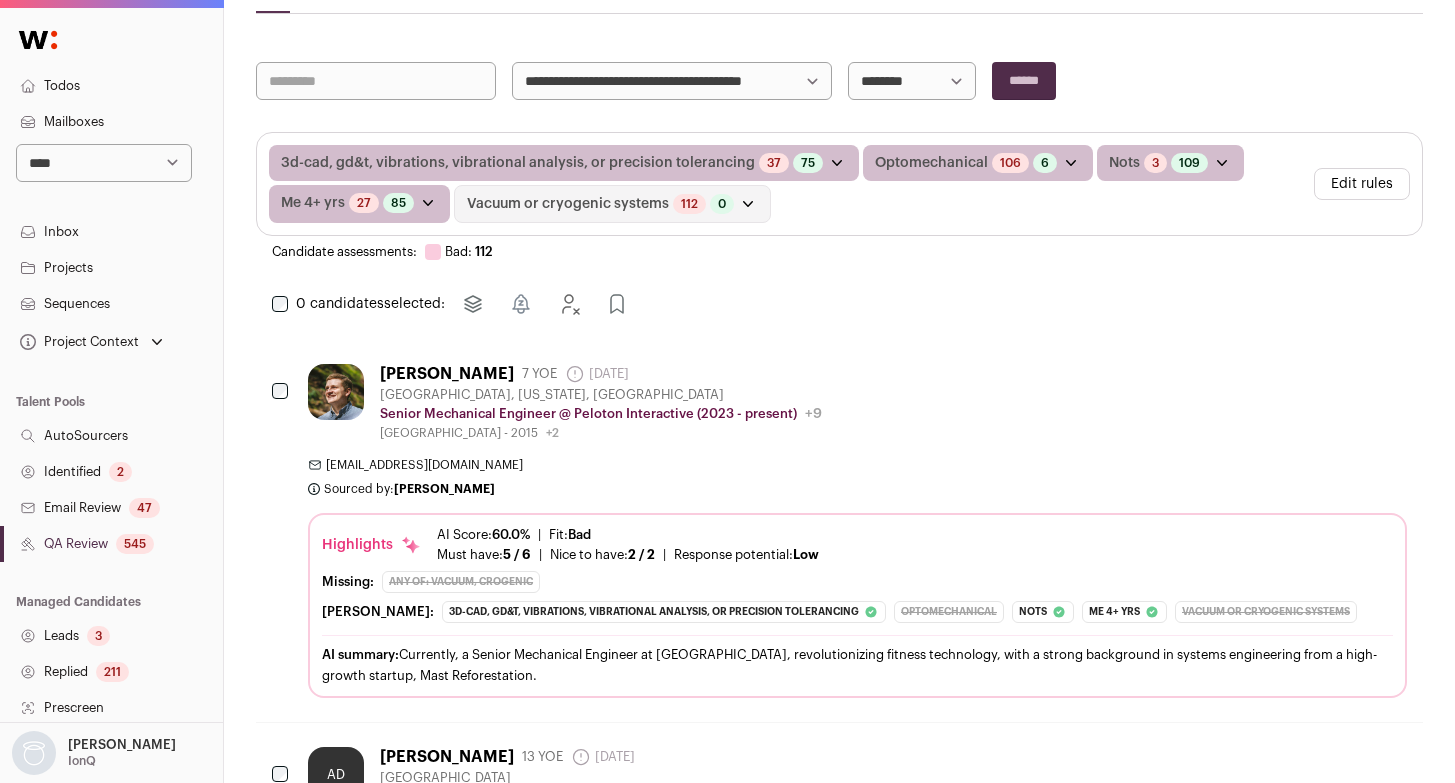 click on "[PERSON_NAME]
7 YOE
[DATE]
Admin only. The last time the profile was updated.
[GEOGRAPHIC_DATA], [US_STATE], [GEOGRAPHIC_DATA]
Senior Mechanical Engineer @ Peloton Interactive
(2023 - present)
Peloton Interactive
Public / Private
Public
Company size
5,001-10,000" at bounding box center [857, 402] 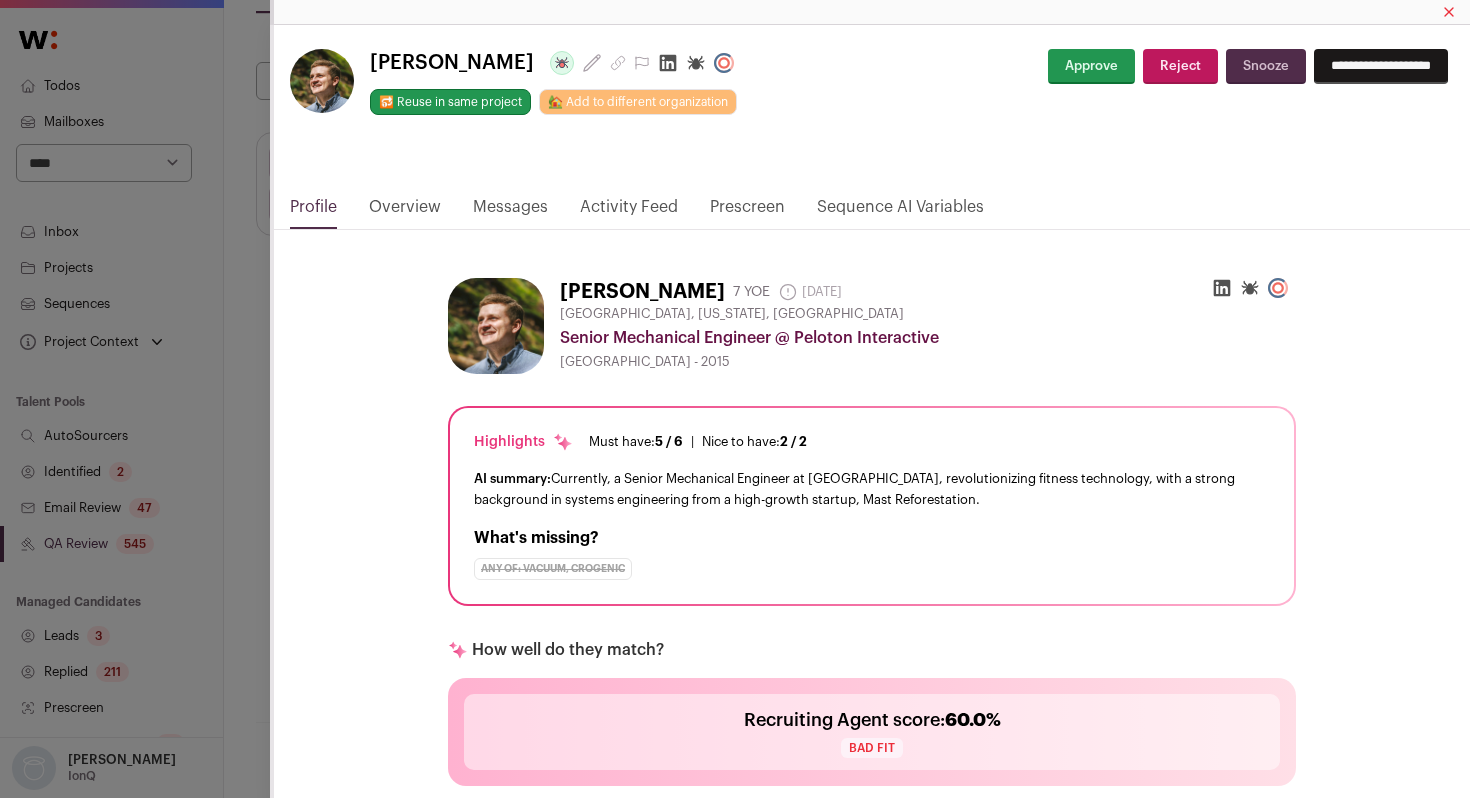 click on "**********" at bounding box center [735, 3860] 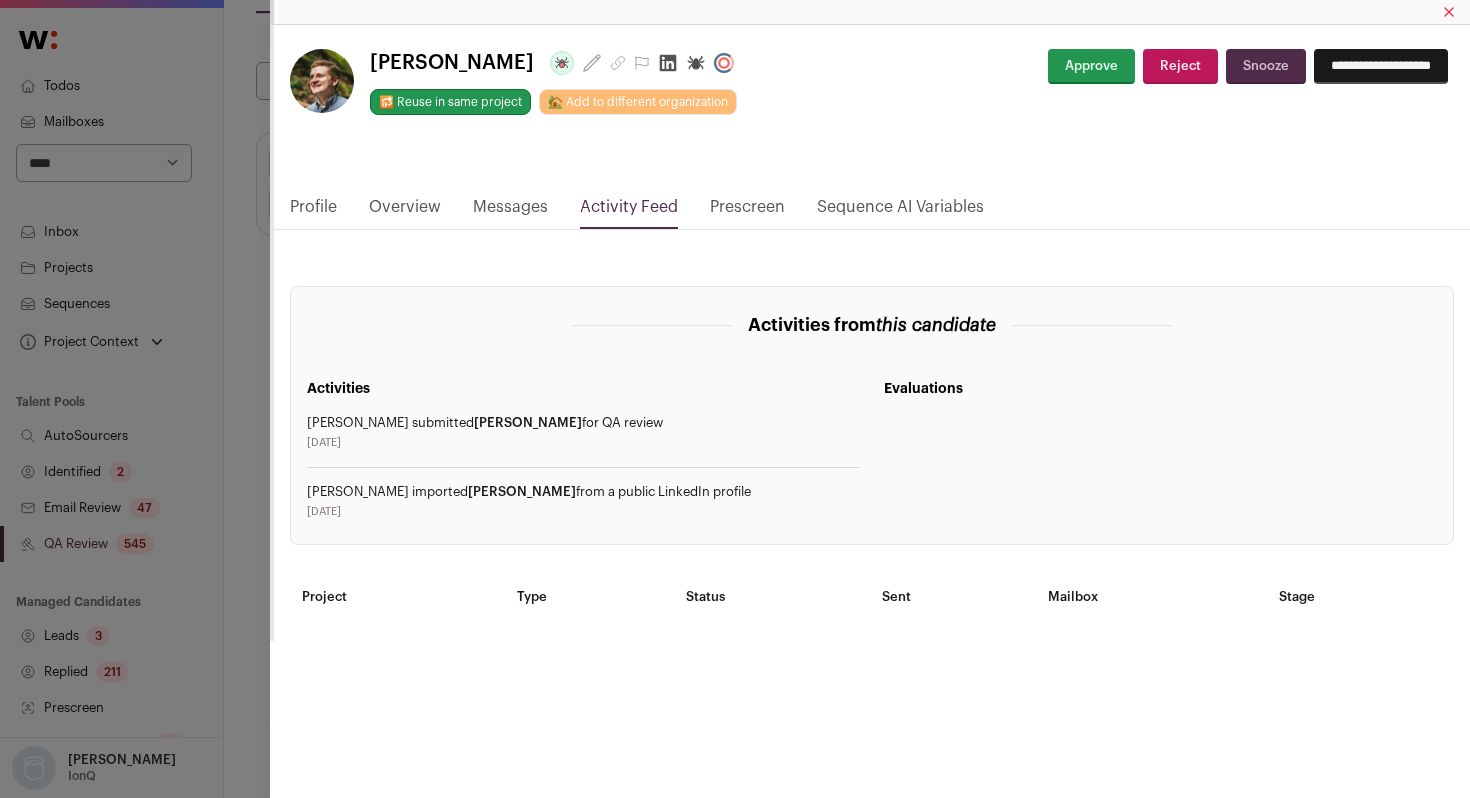 click on "**********" at bounding box center (735, 399) 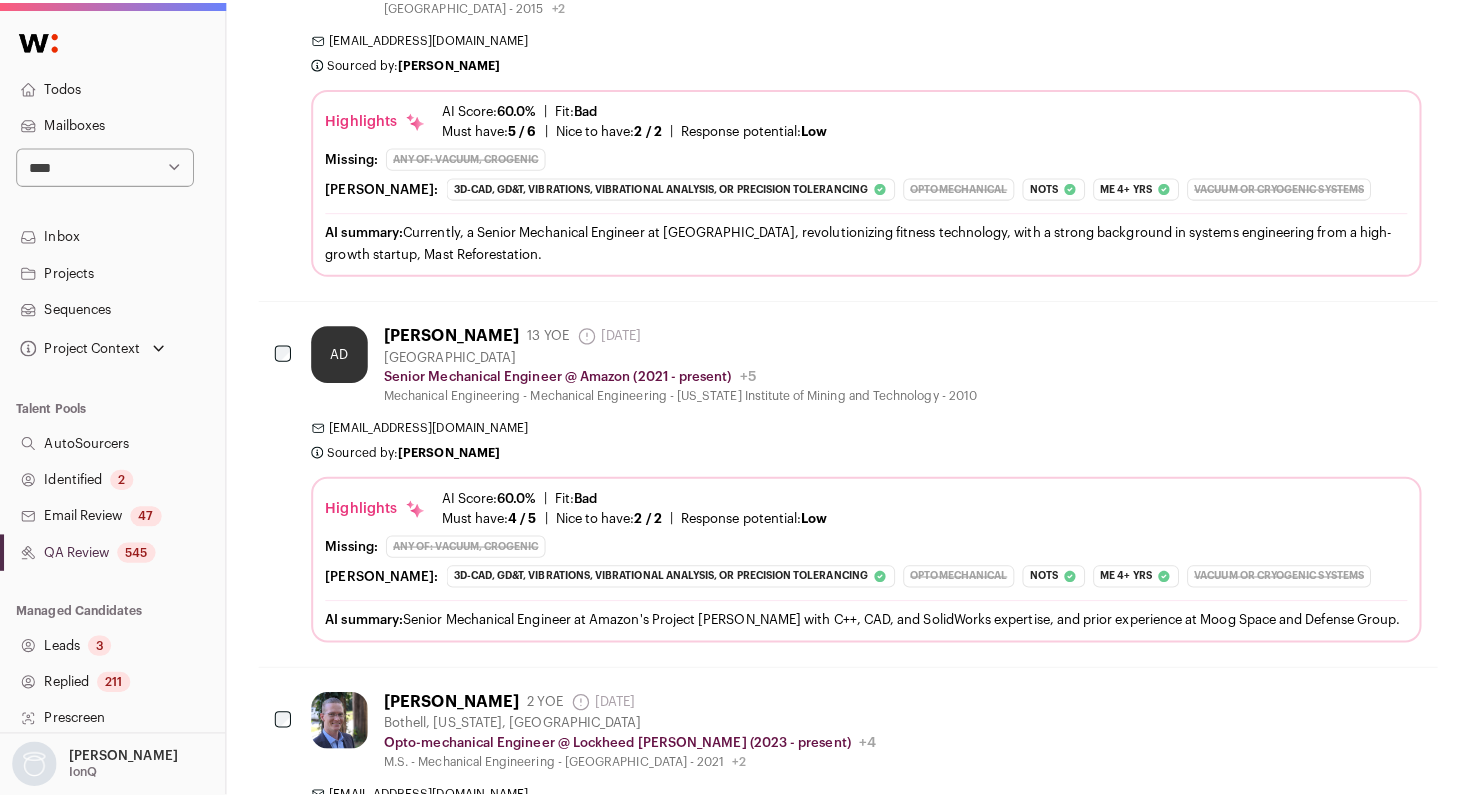scroll, scrollTop: 0, scrollLeft: 0, axis: both 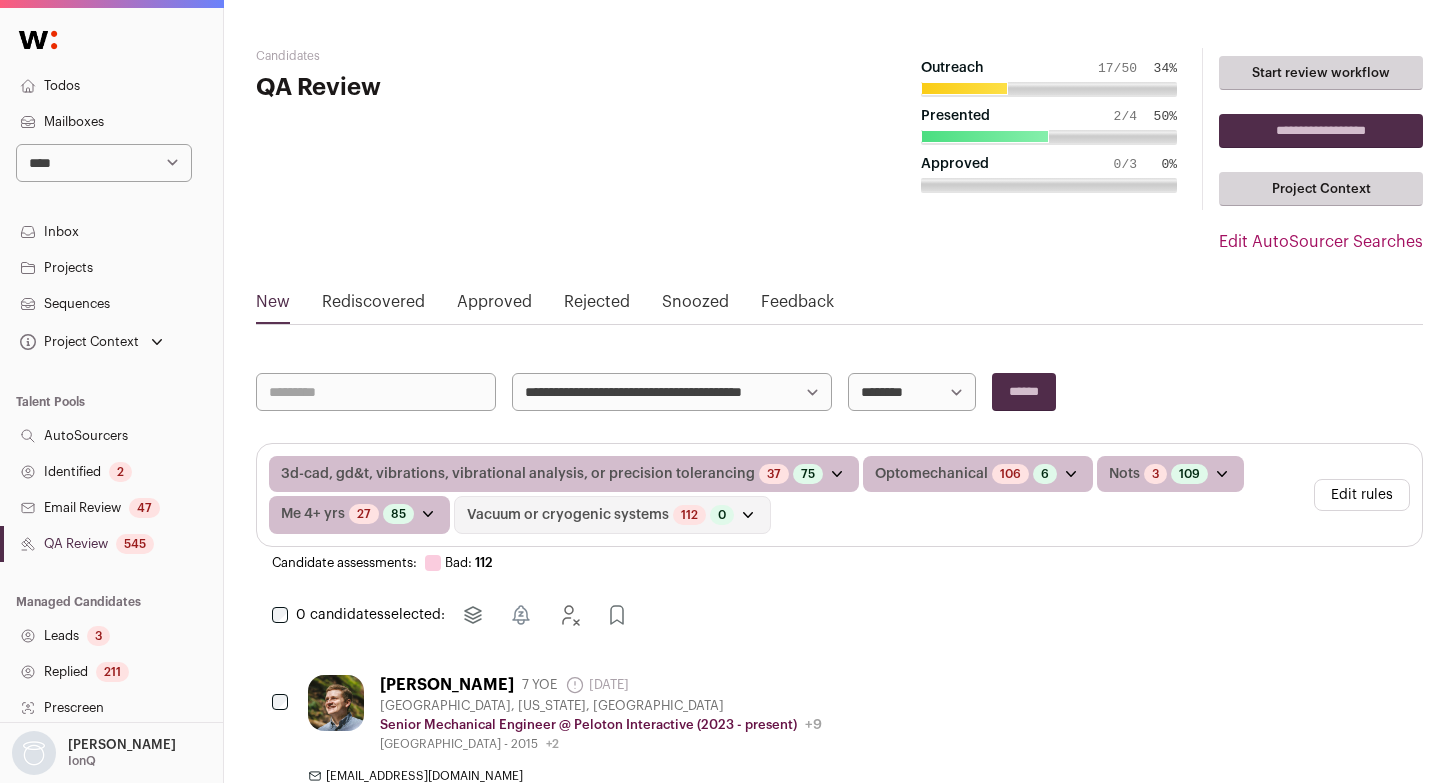 click on "Edit rules" at bounding box center (1362, 495) 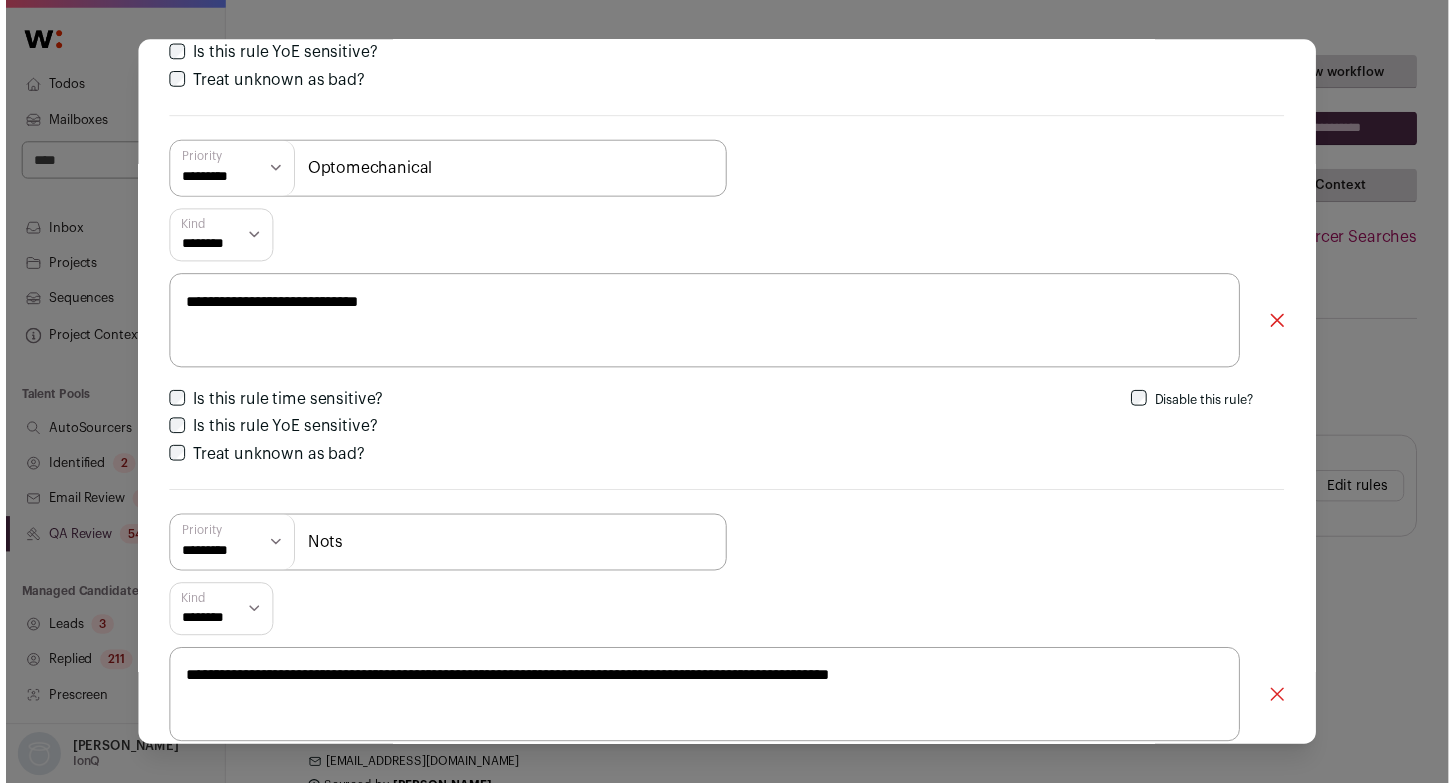scroll, scrollTop: 377, scrollLeft: 0, axis: vertical 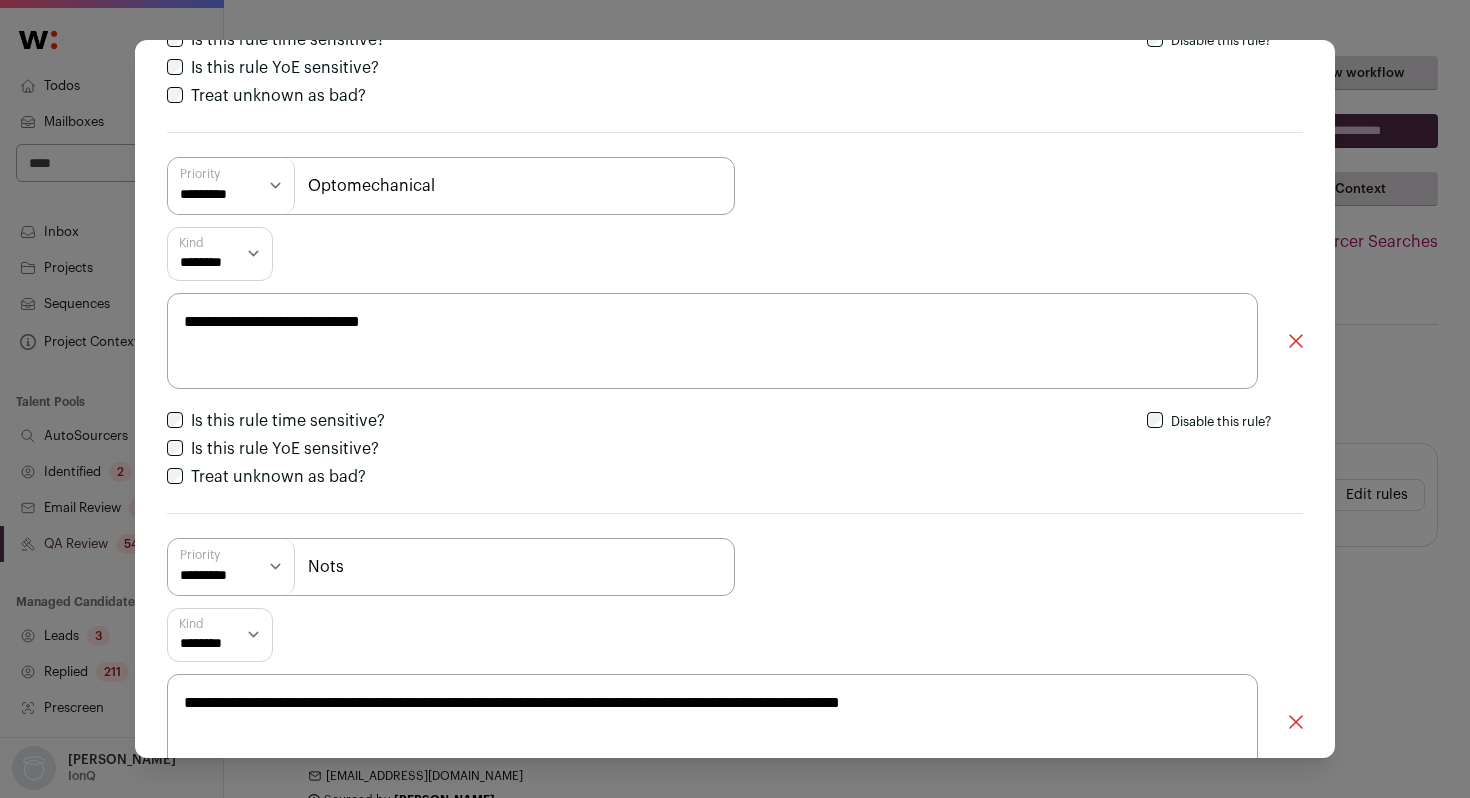 click on "**********" at bounding box center (735, 399) 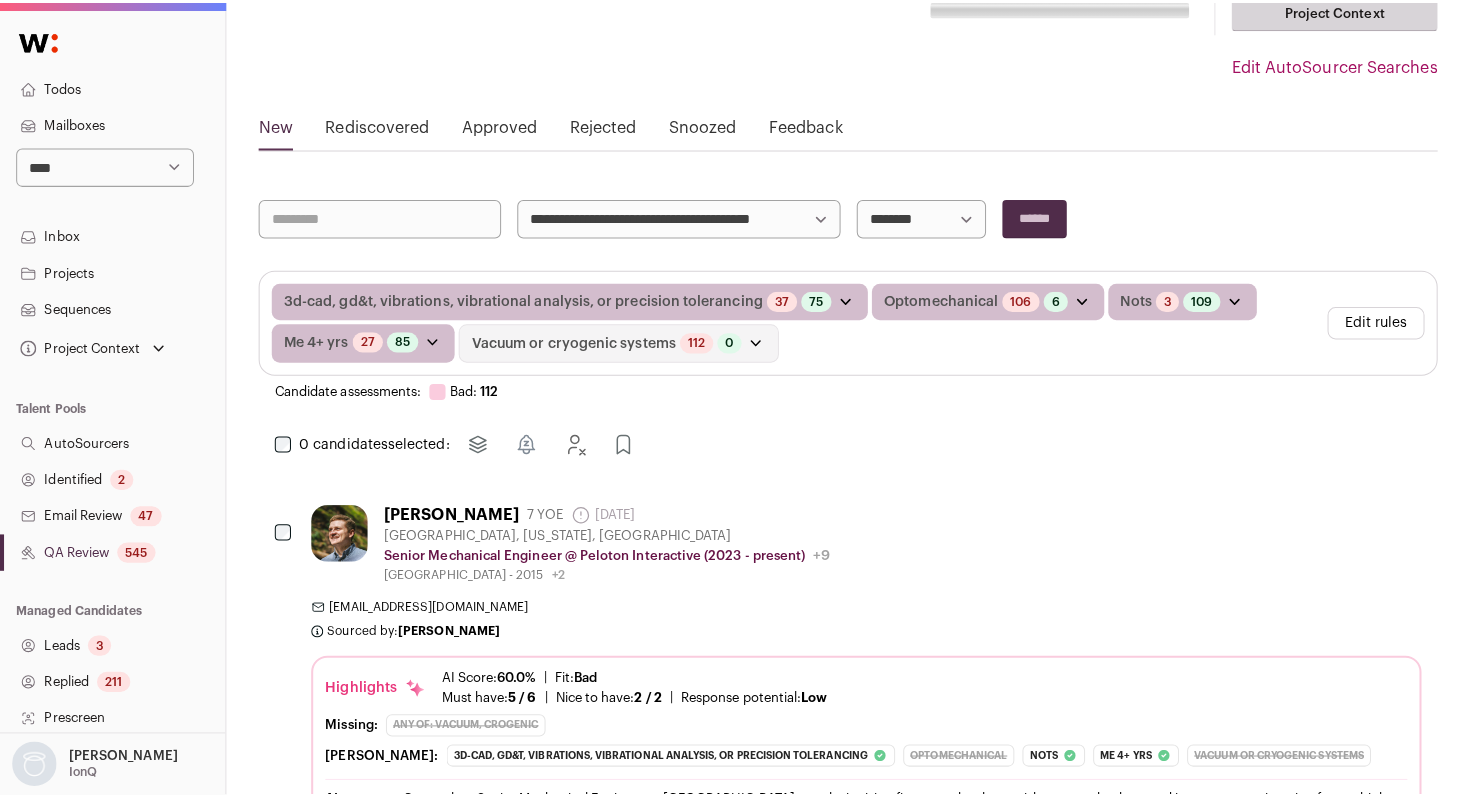 scroll, scrollTop: 187, scrollLeft: 0, axis: vertical 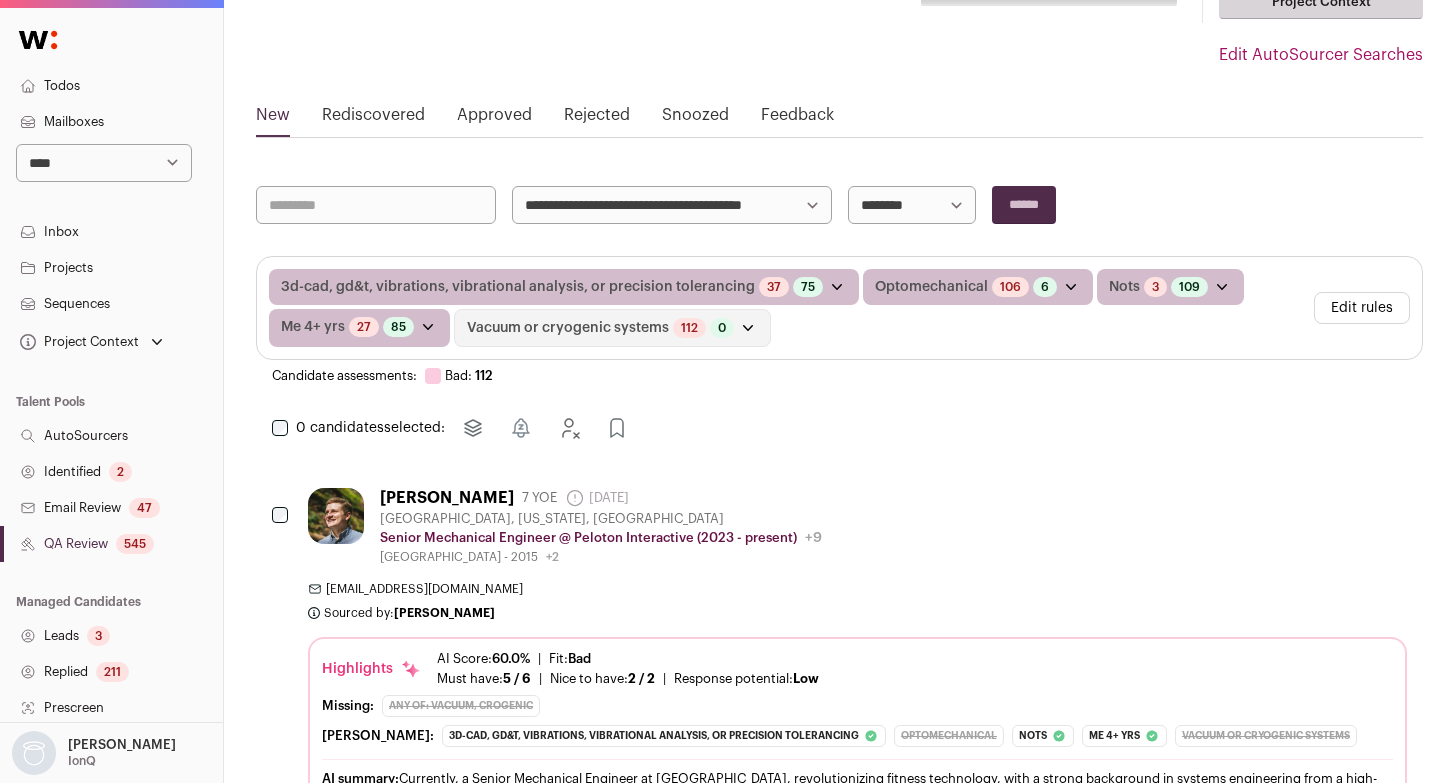 click on "[PERSON_NAME]
7 YOE
[DATE]
Admin only. The last time the profile was updated.
[GEOGRAPHIC_DATA], [US_STATE], [GEOGRAPHIC_DATA]
Senior Mechanical Engineer @ Peloton Interactive
(2023 - present)
Peloton Interactive
Public / Private
Public
Company size
5,001-10,000" at bounding box center [857, 526] 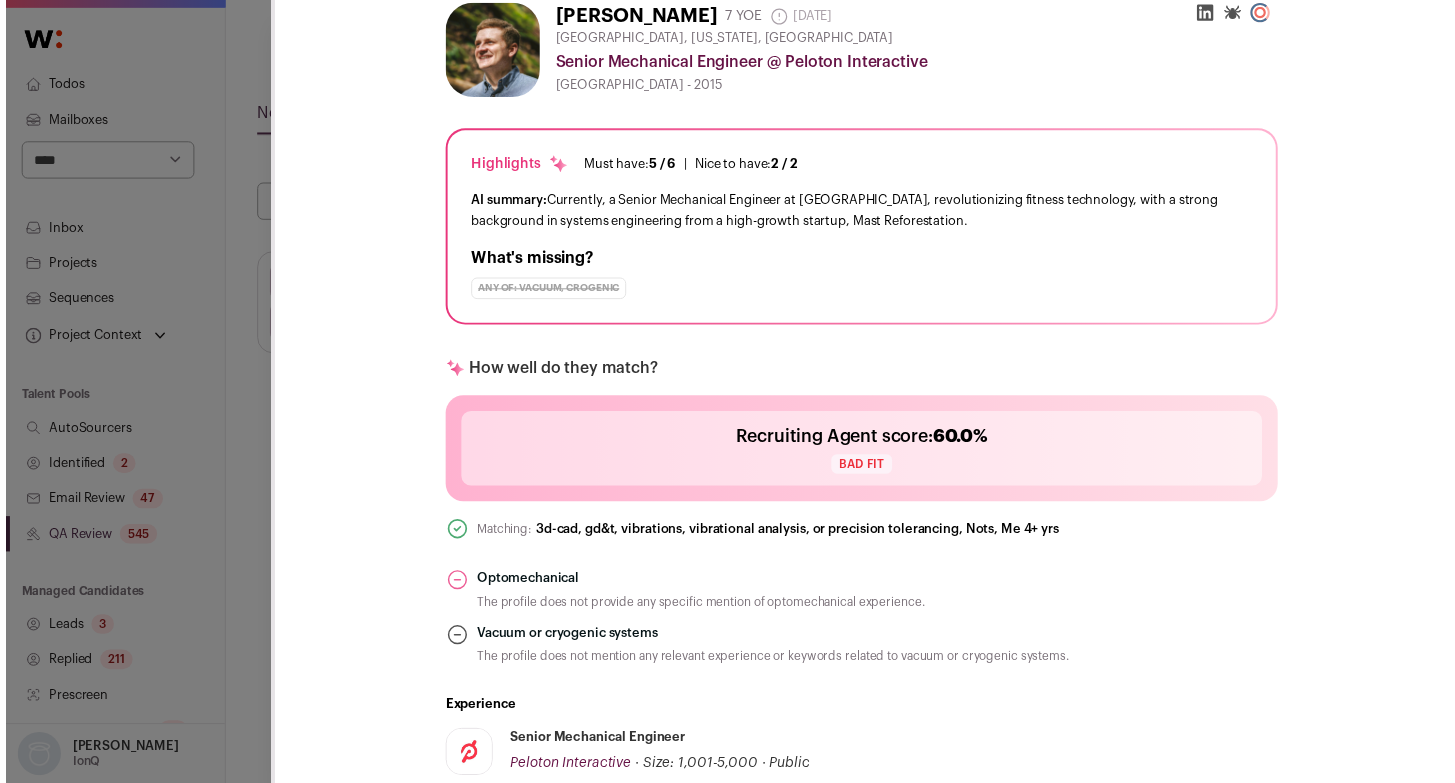 scroll, scrollTop: 287, scrollLeft: 0, axis: vertical 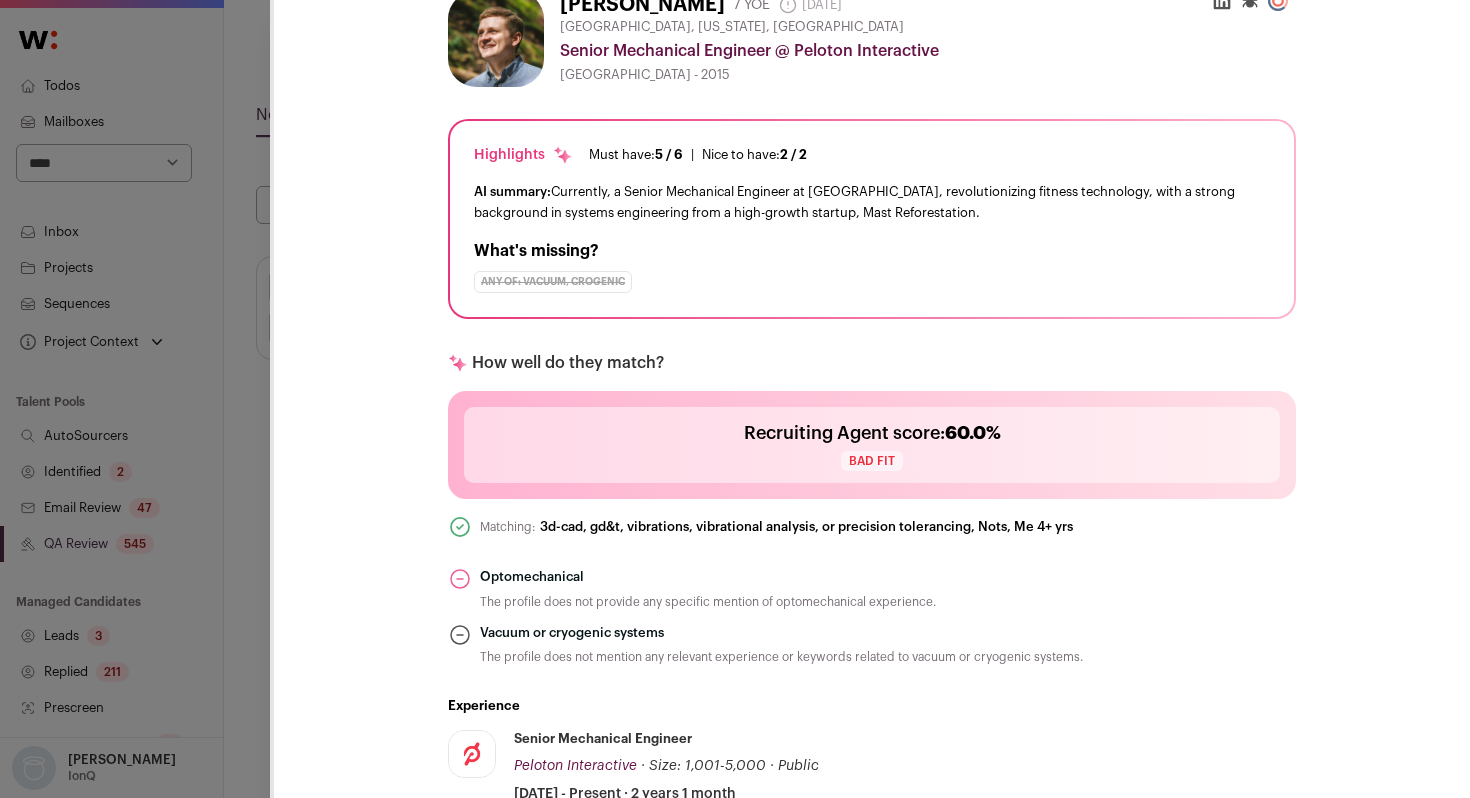 click on "**********" at bounding box center [735, 399] 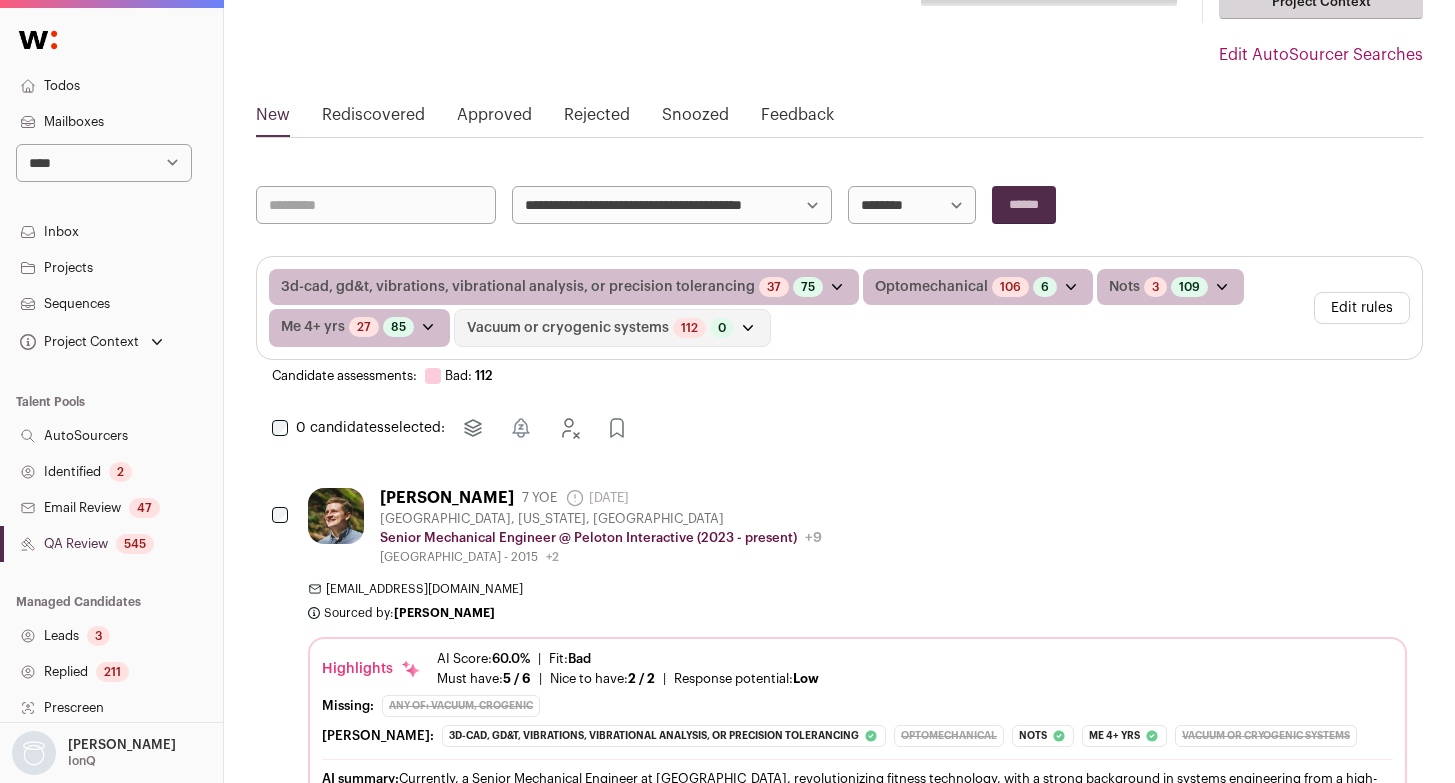 click on "Edit rules" at bounding box center (1362, 308) 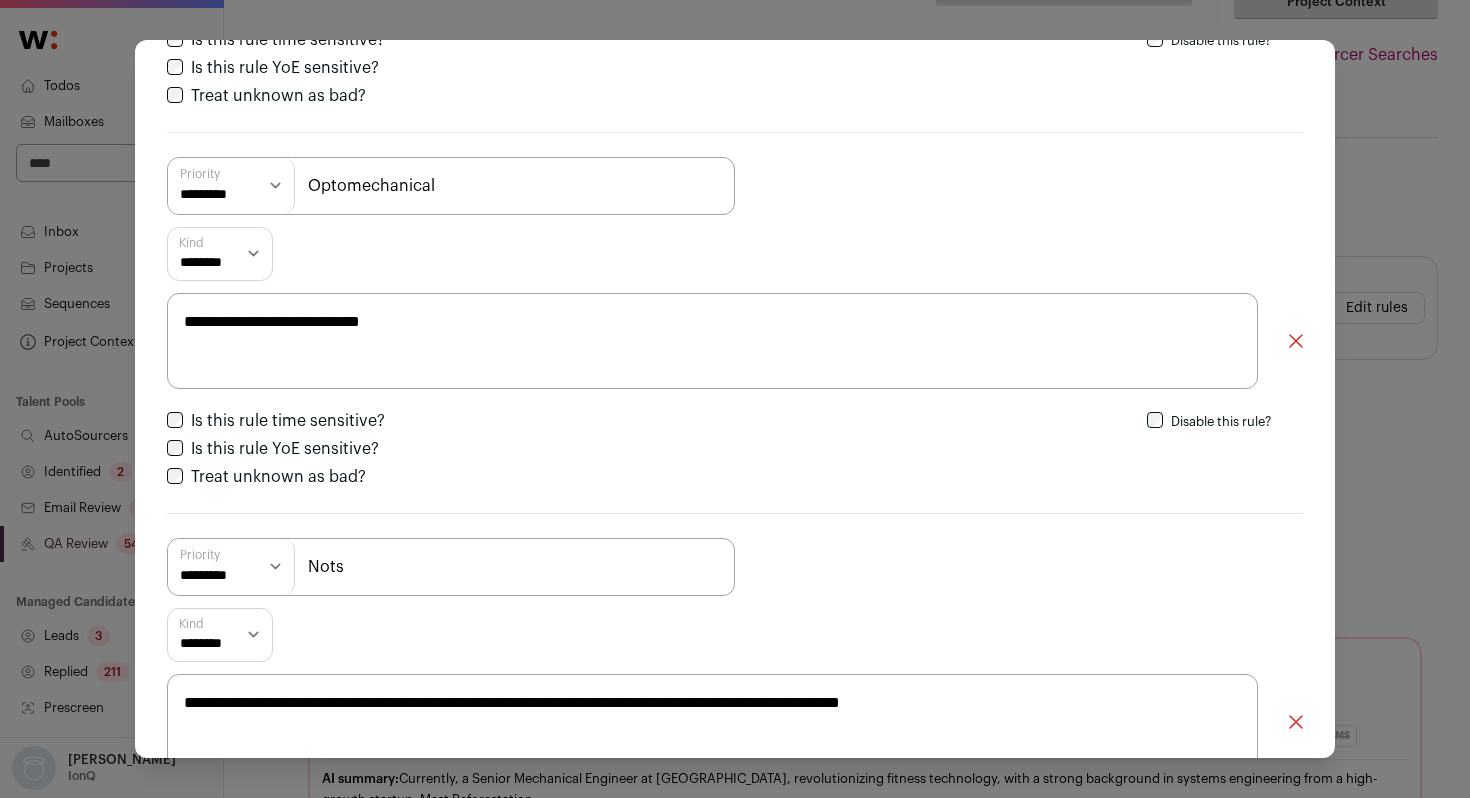 click on "**********" at bounding box center (735, 399) 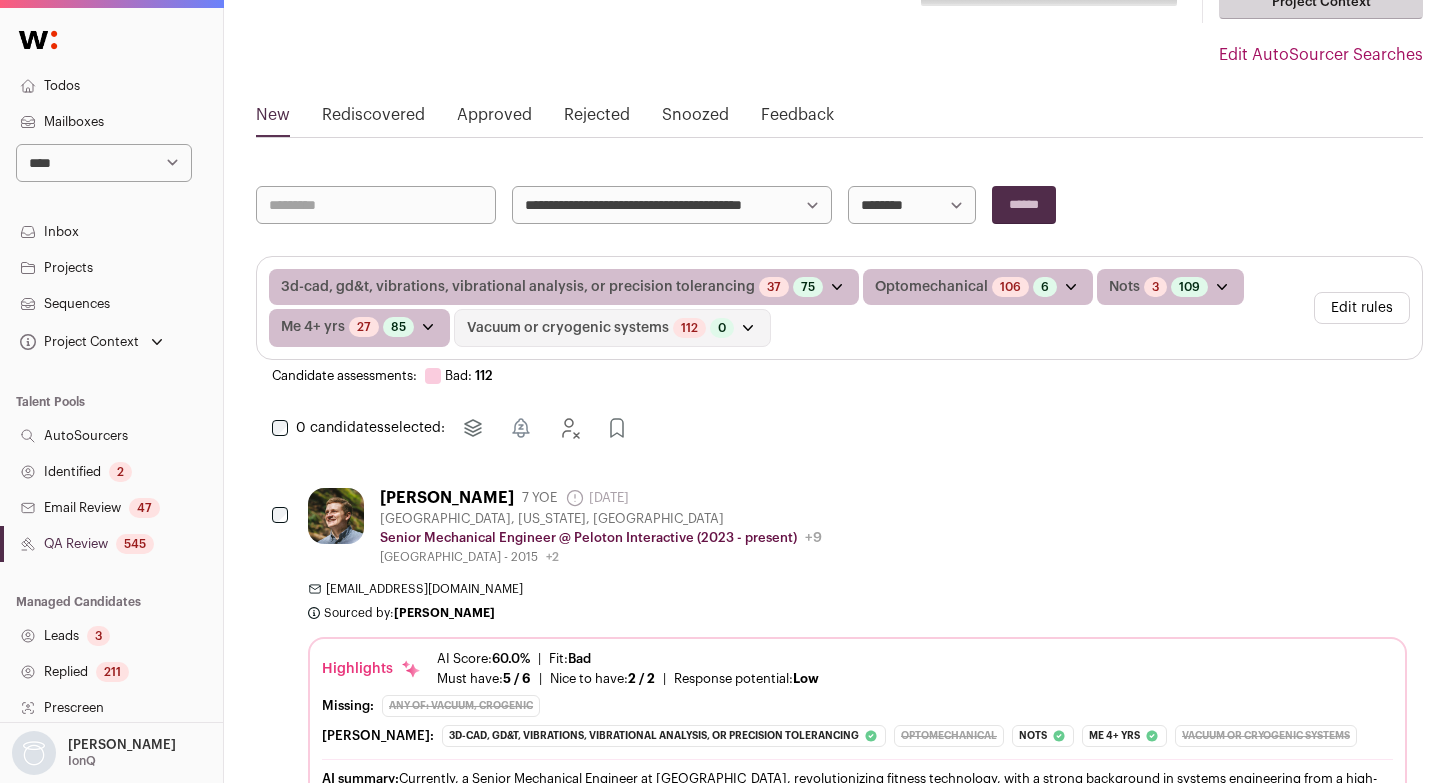 click on "Approved" at bounding box center [494, 119] 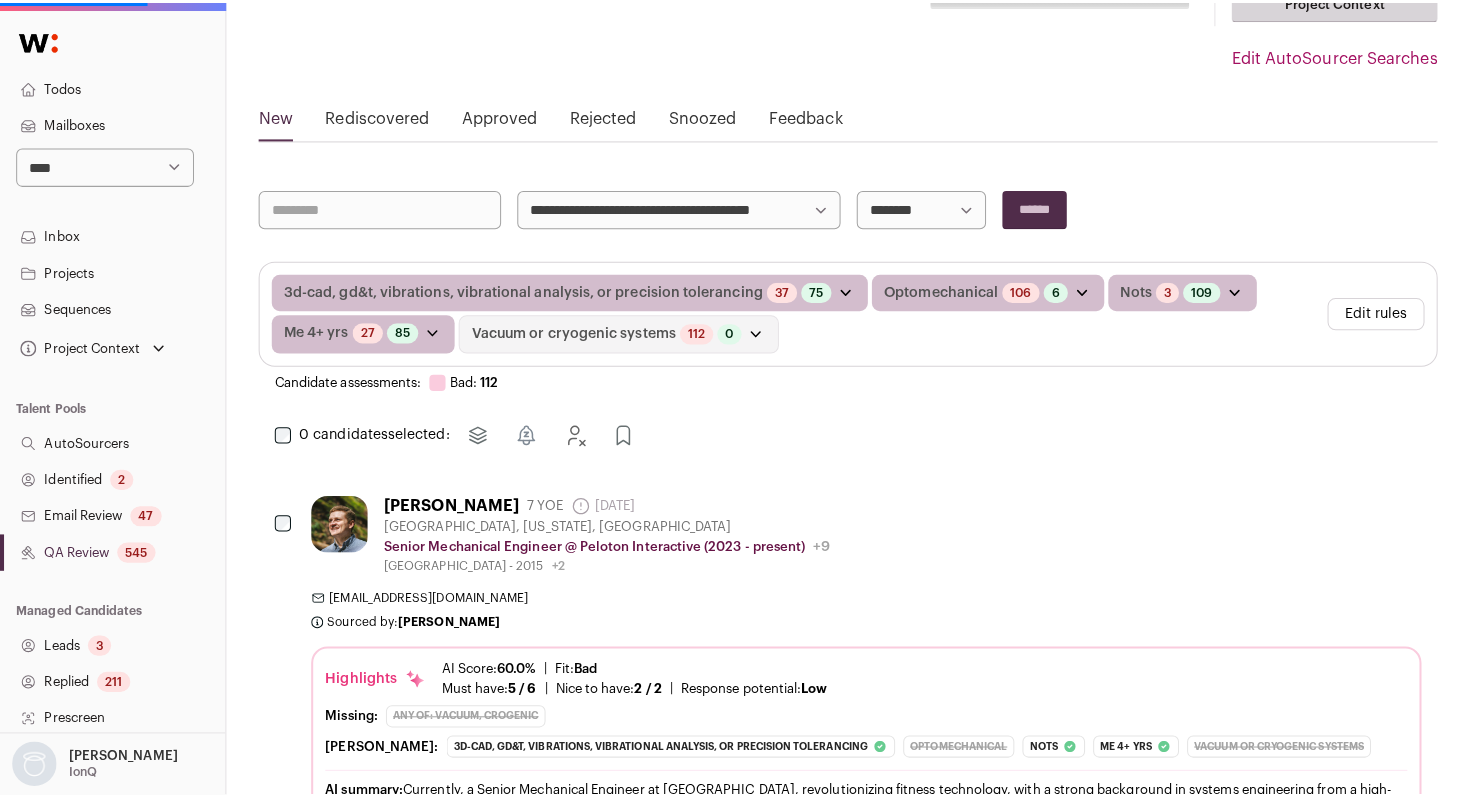 scroll, scrollTop: 0, scrollLeft: 0, axis: both 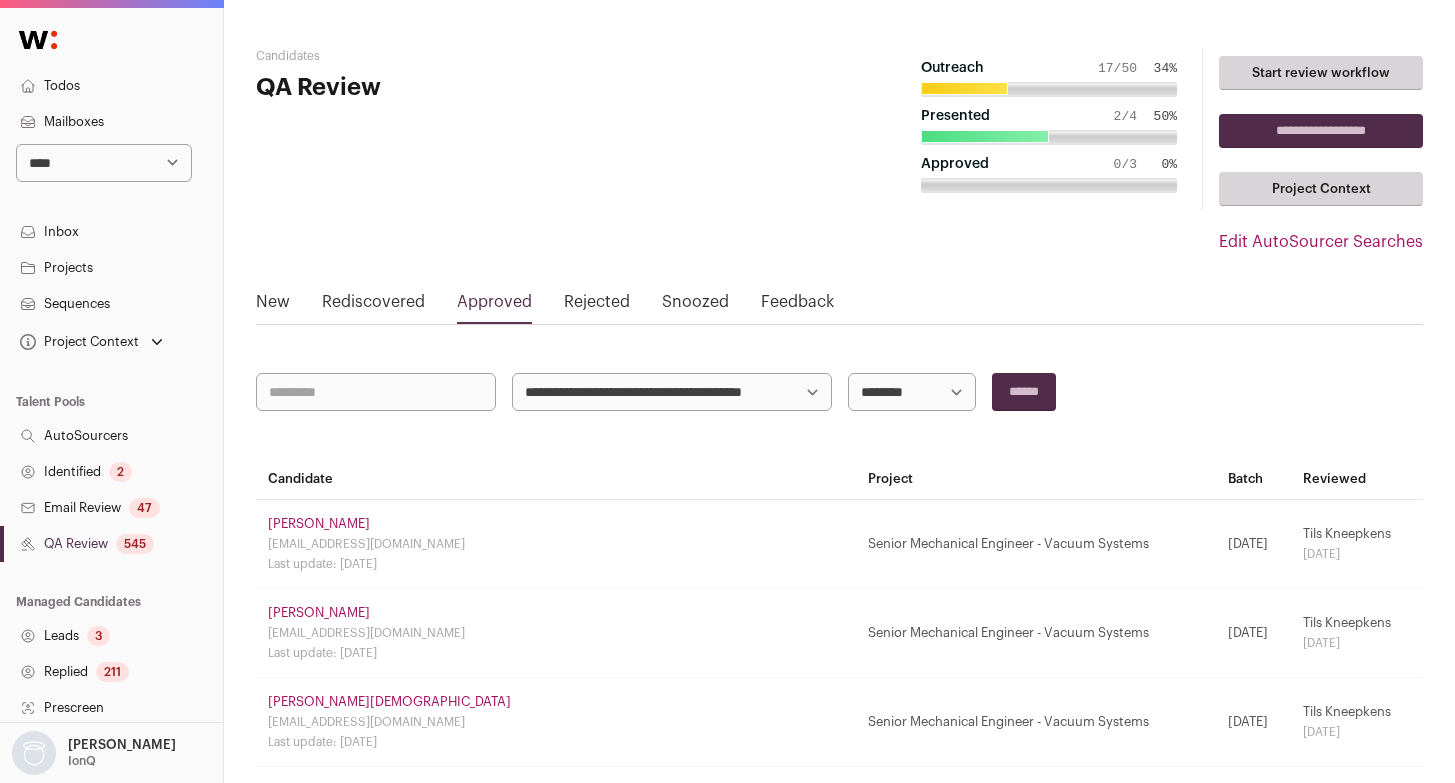click on "[PERSON_NAME]
[EMAIL_ADDRESS][DOMAIN_NAME]
Last update:
[DATE]" at bounding box center [556, 544] 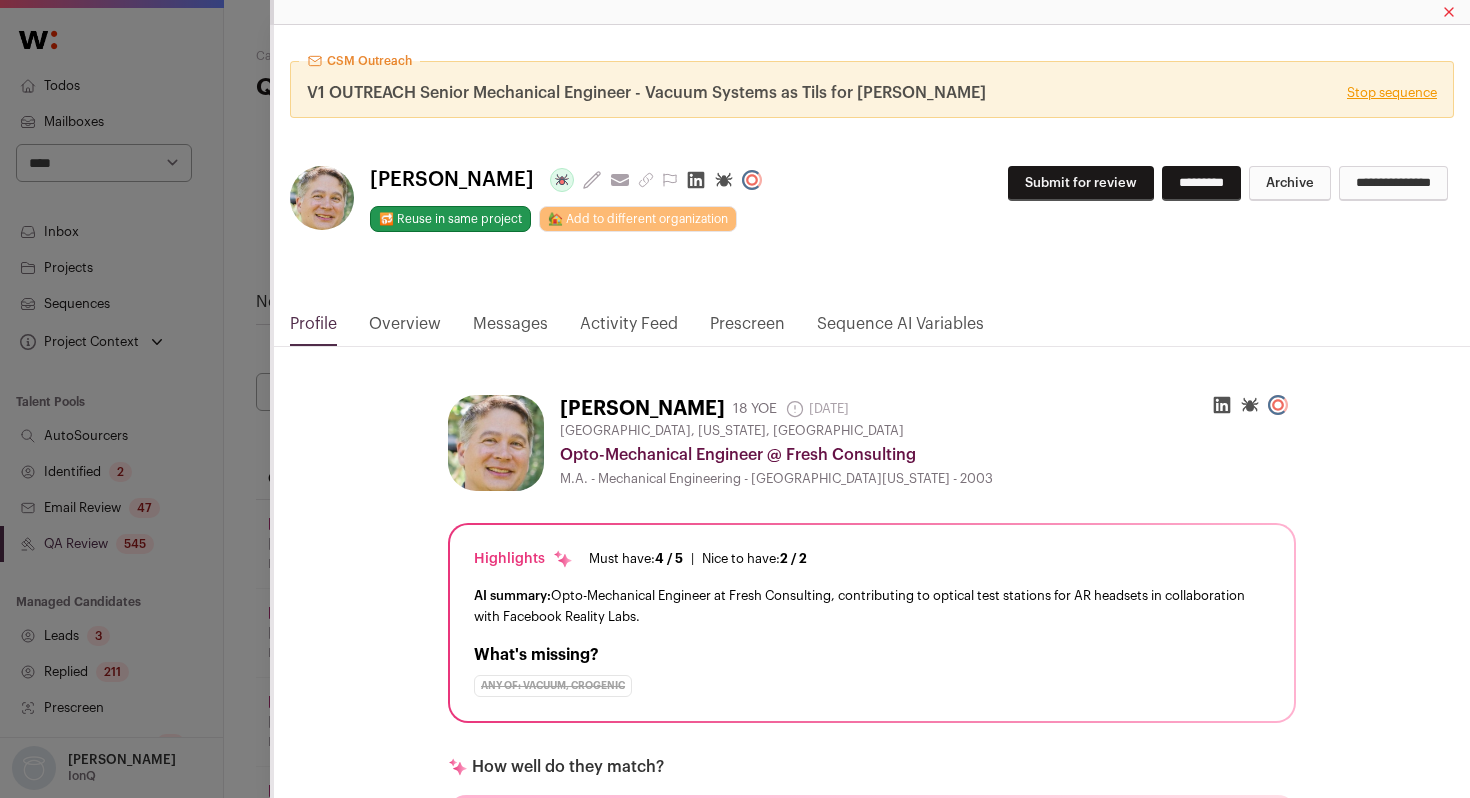 click on "Activity Feed" at bounding box center [629, 329] 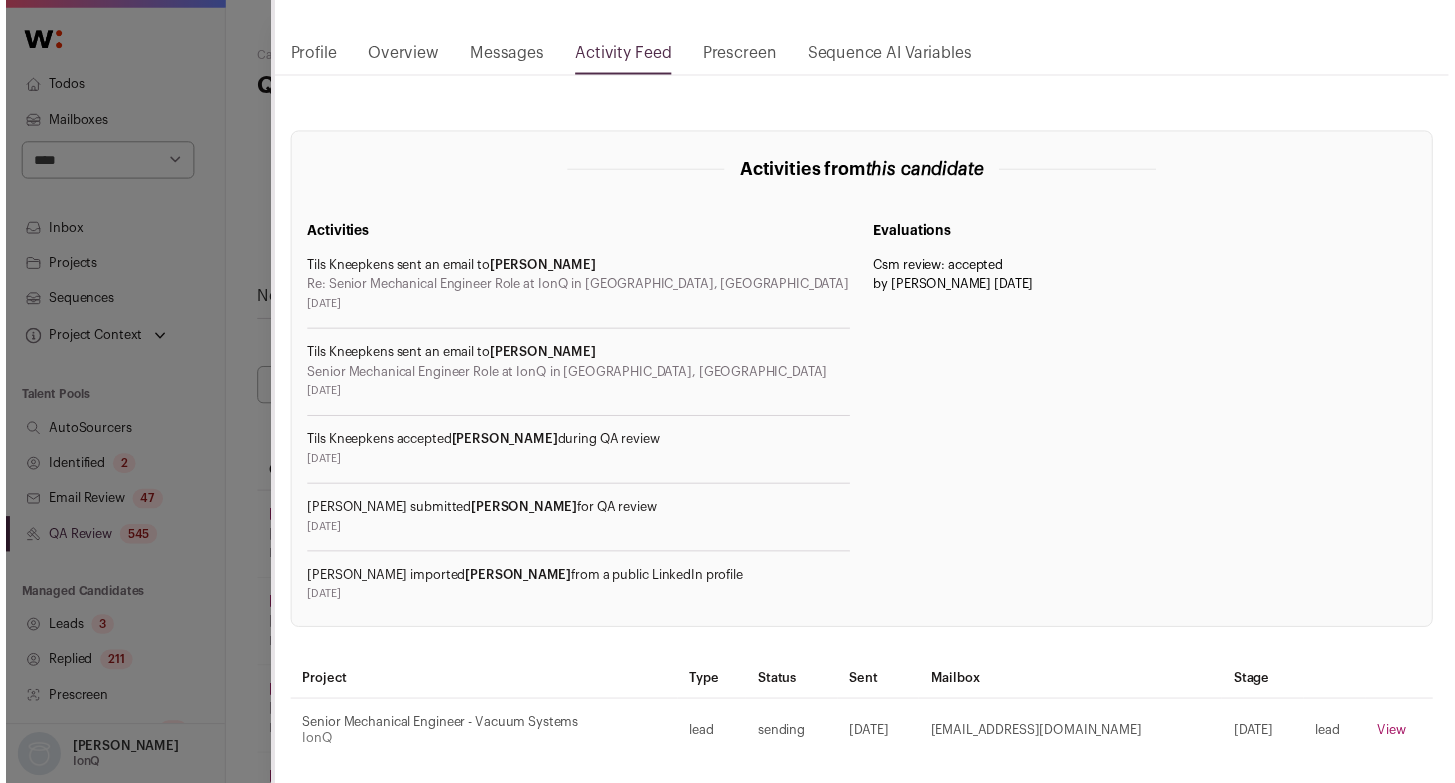scroll, scrollTop: 272, scrollLeft: 0, axis: vertical 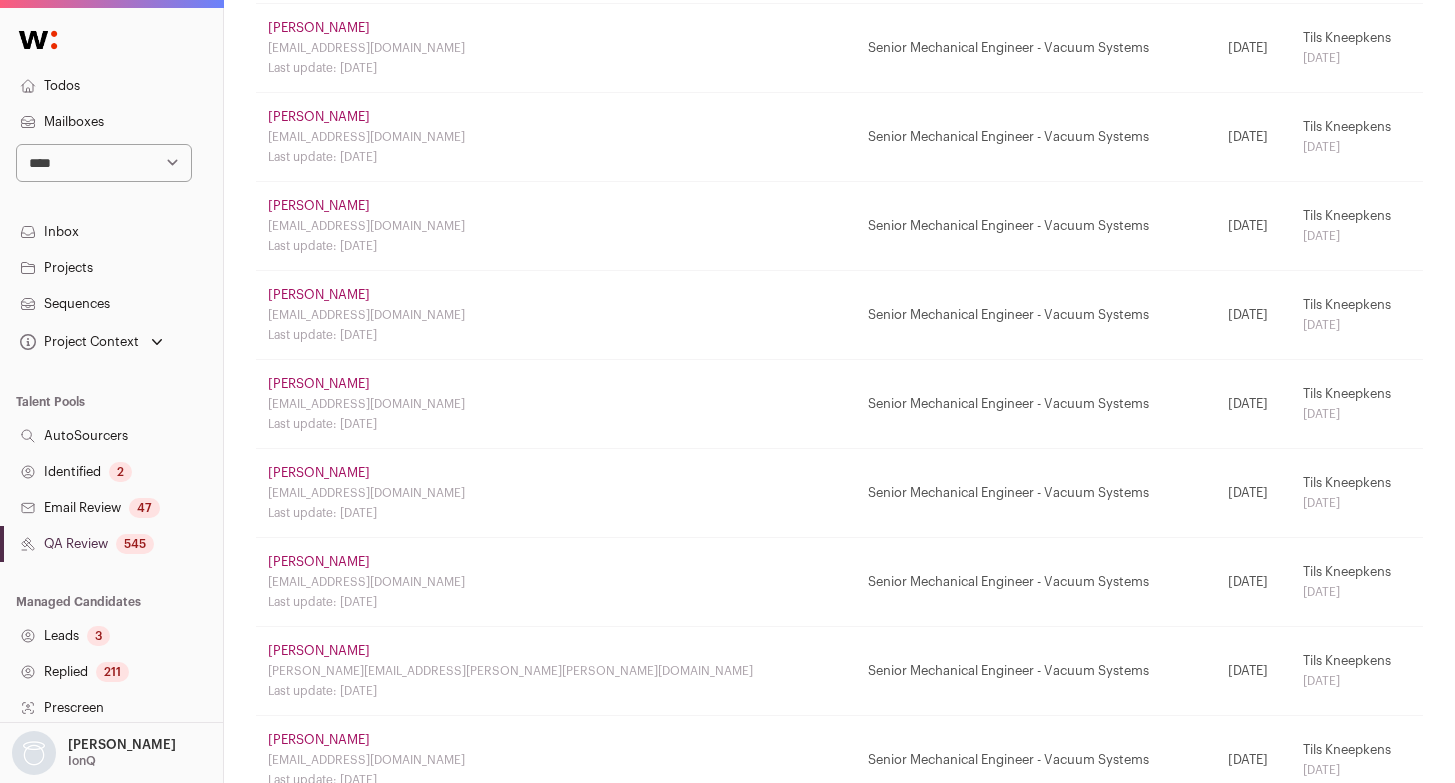 click on "[PERSON_NAME]" at bounding box center [319, 562] 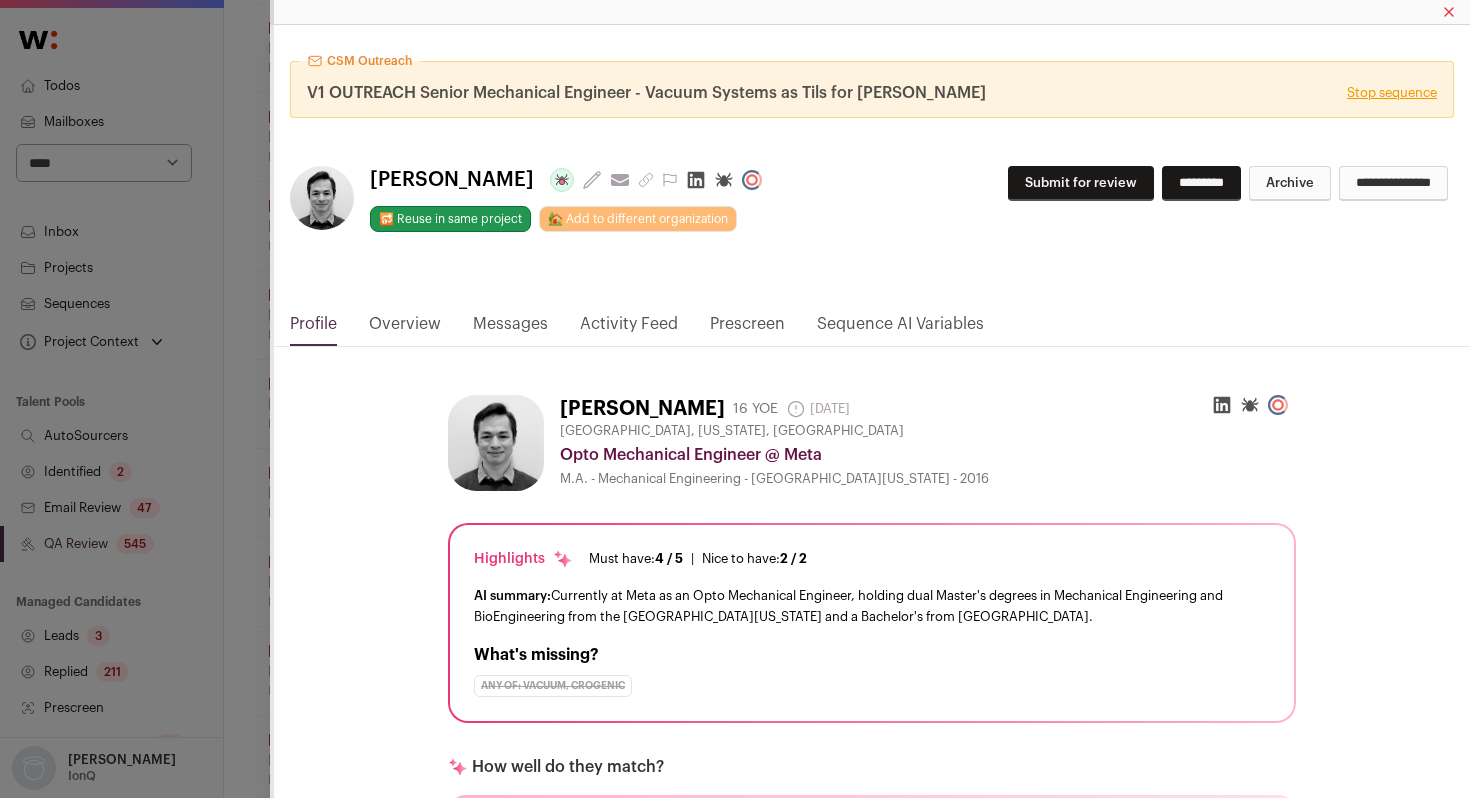 click on "Activity Feed" at bounding box center [629, 329] 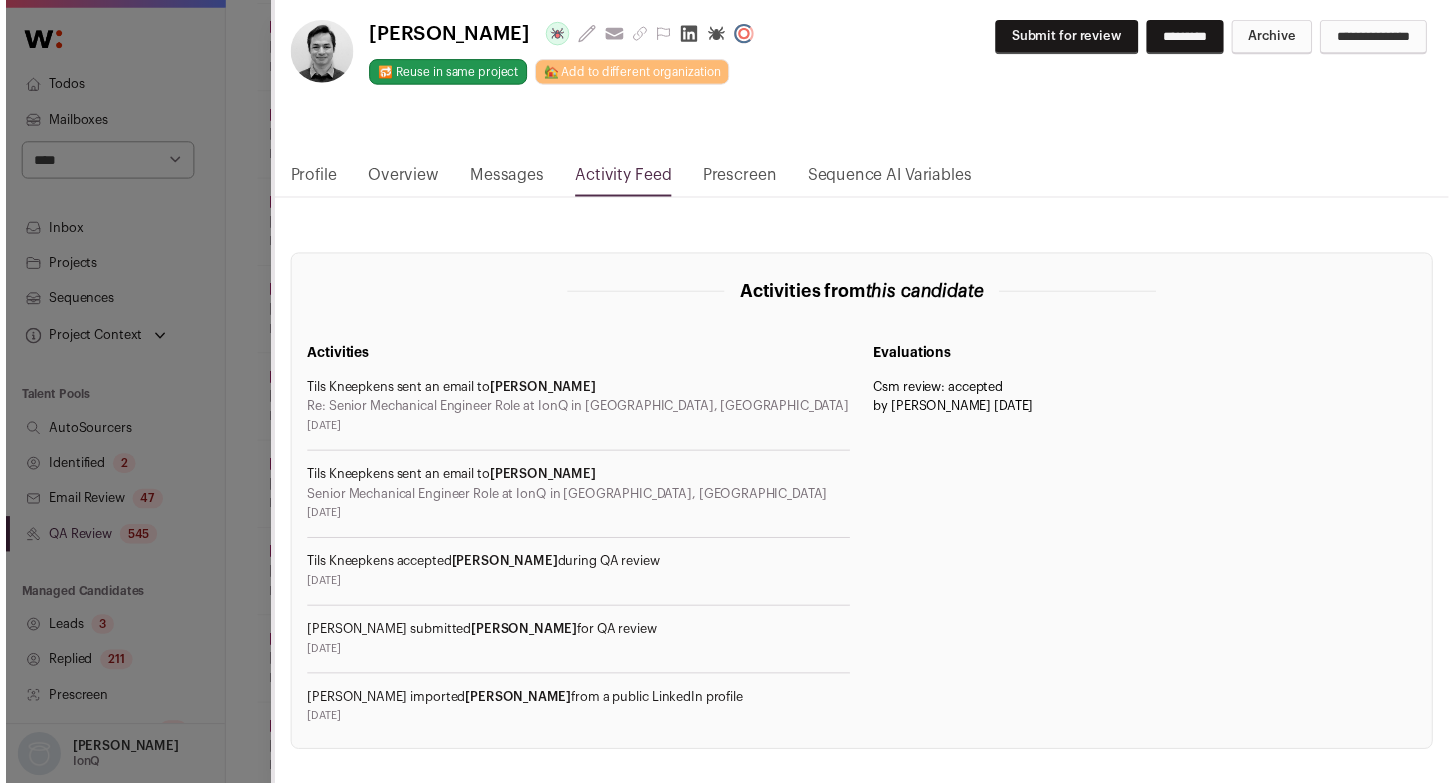 scroll, scrollTop: 272, scrollLeft: 0, axis: vertical 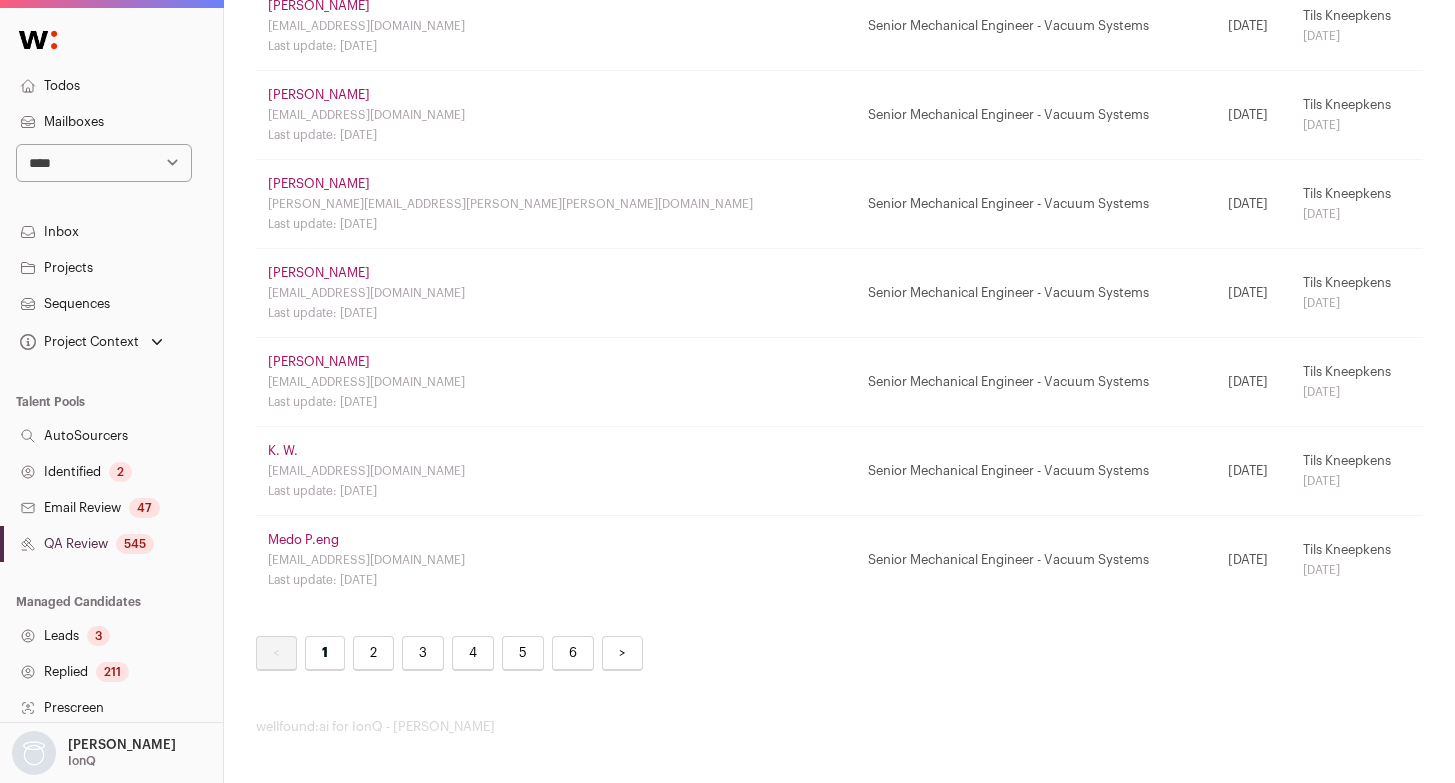 click on "Medo P.eng" at bounding box center [303, 540] 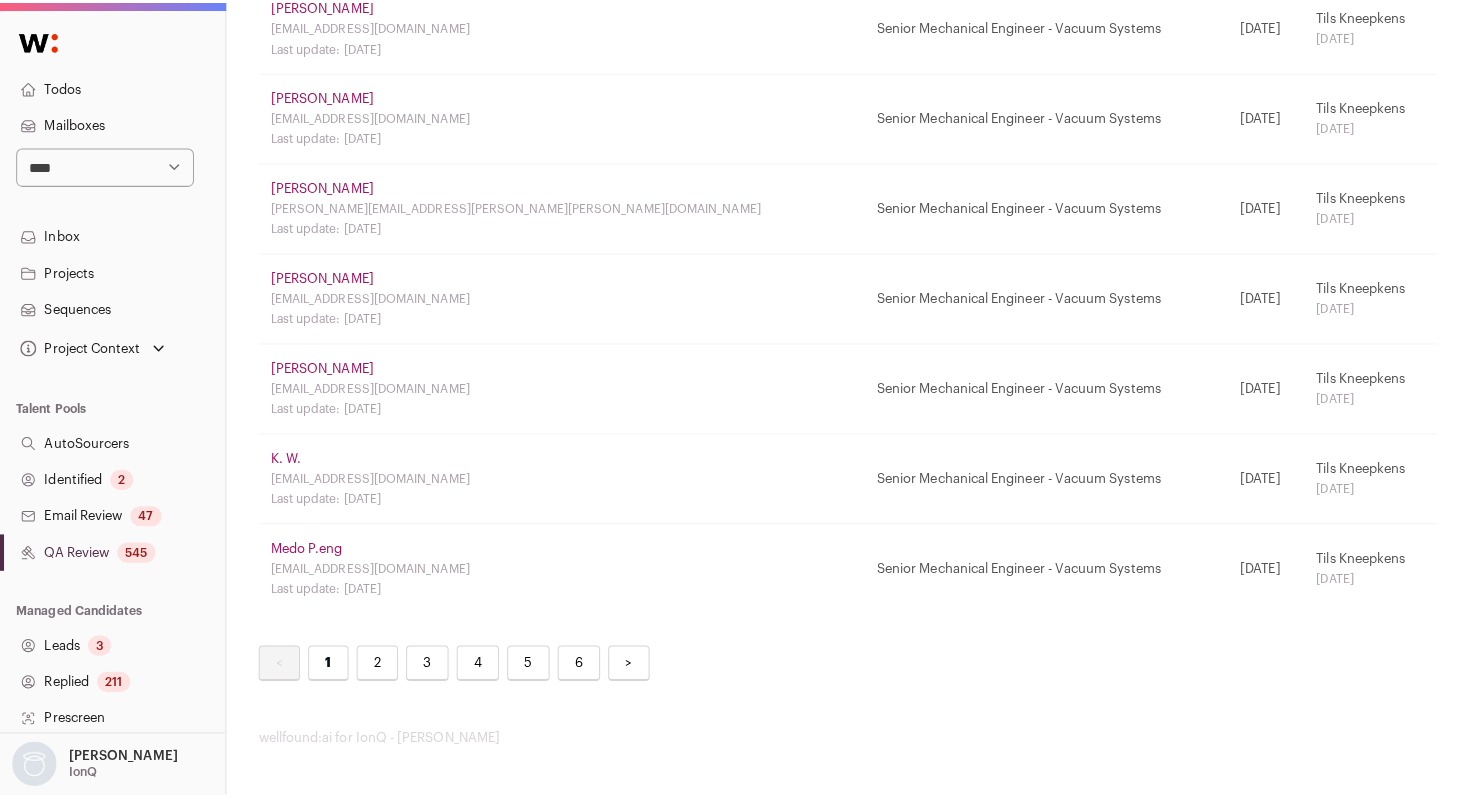 scroll, scrollTop: 1660, scrollLeft: 0, axis: vertical 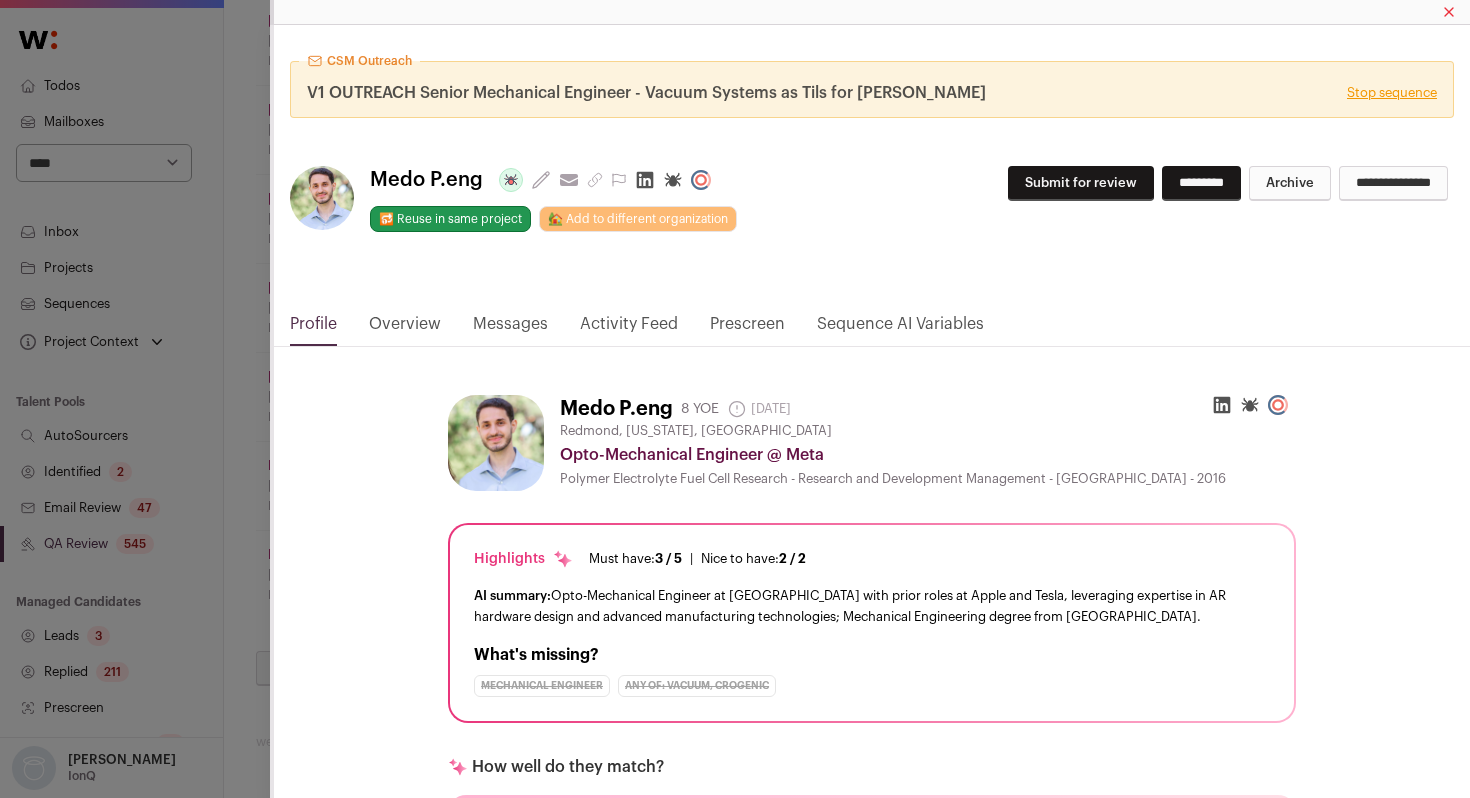 click on "Activity Feed" at bounding box center (629, 329) 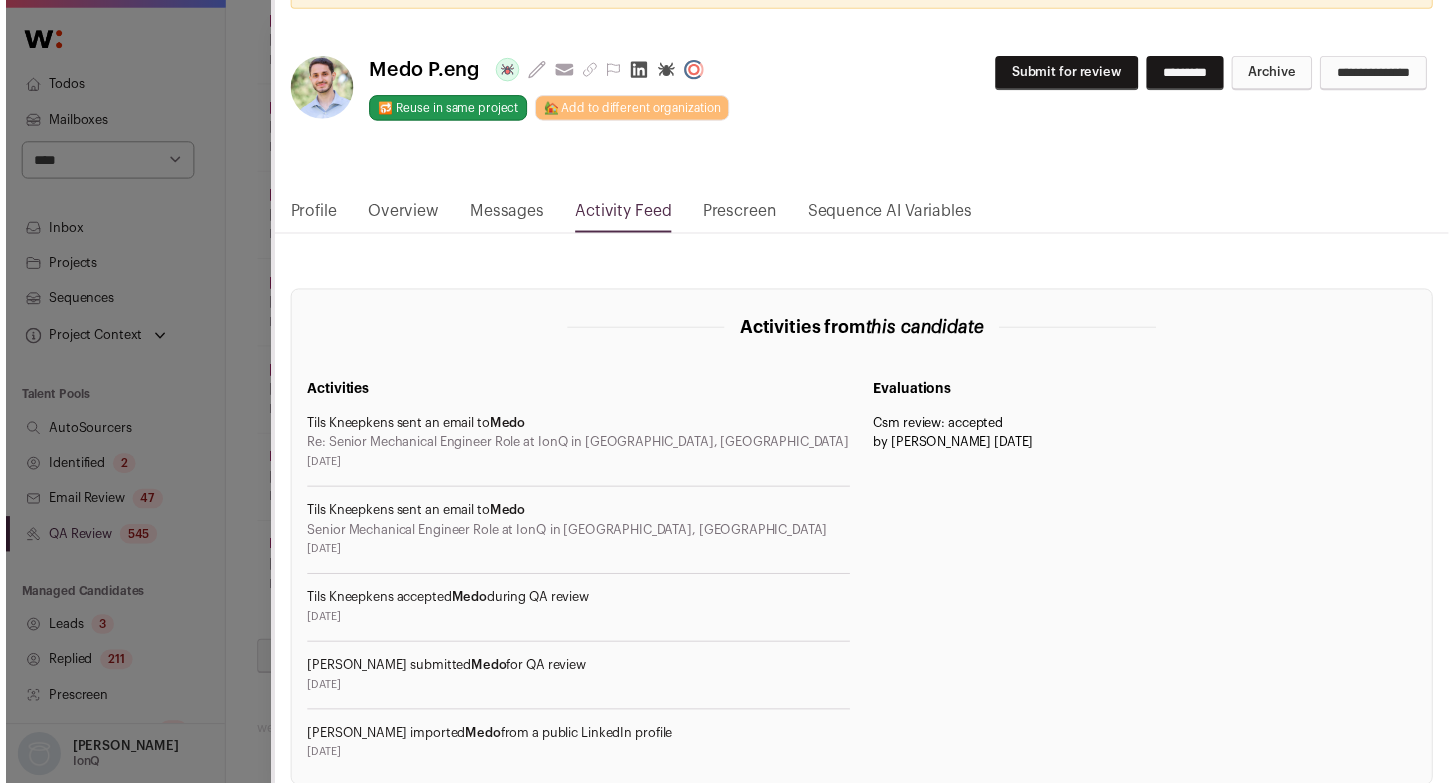 scroll, scrollTop: 272, scrollLeft: 0, axis: vertical 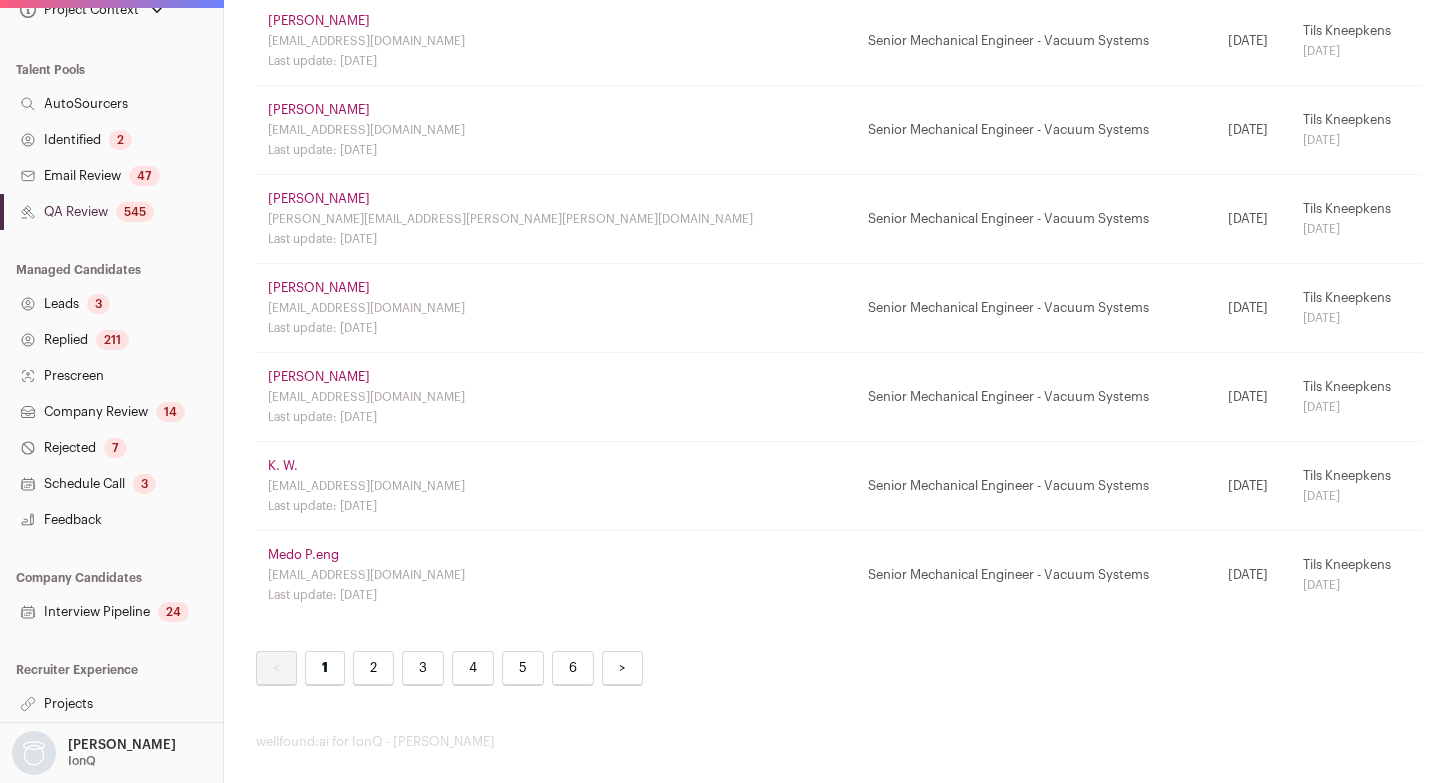 click on "Interview Pipeline
24" at bounding box center (111, 612) 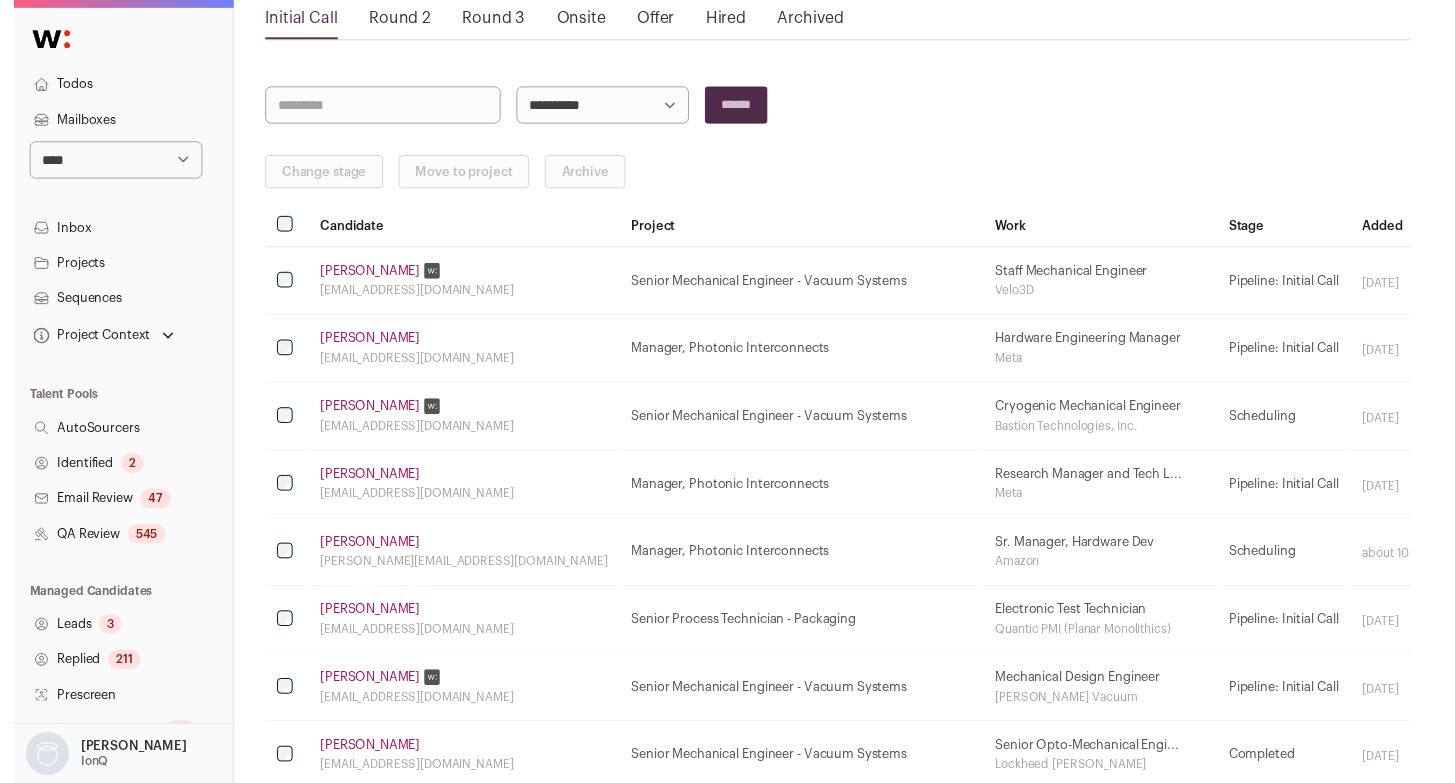 scroll, scrollTop: 0, scrollLeft: 0, axis: both 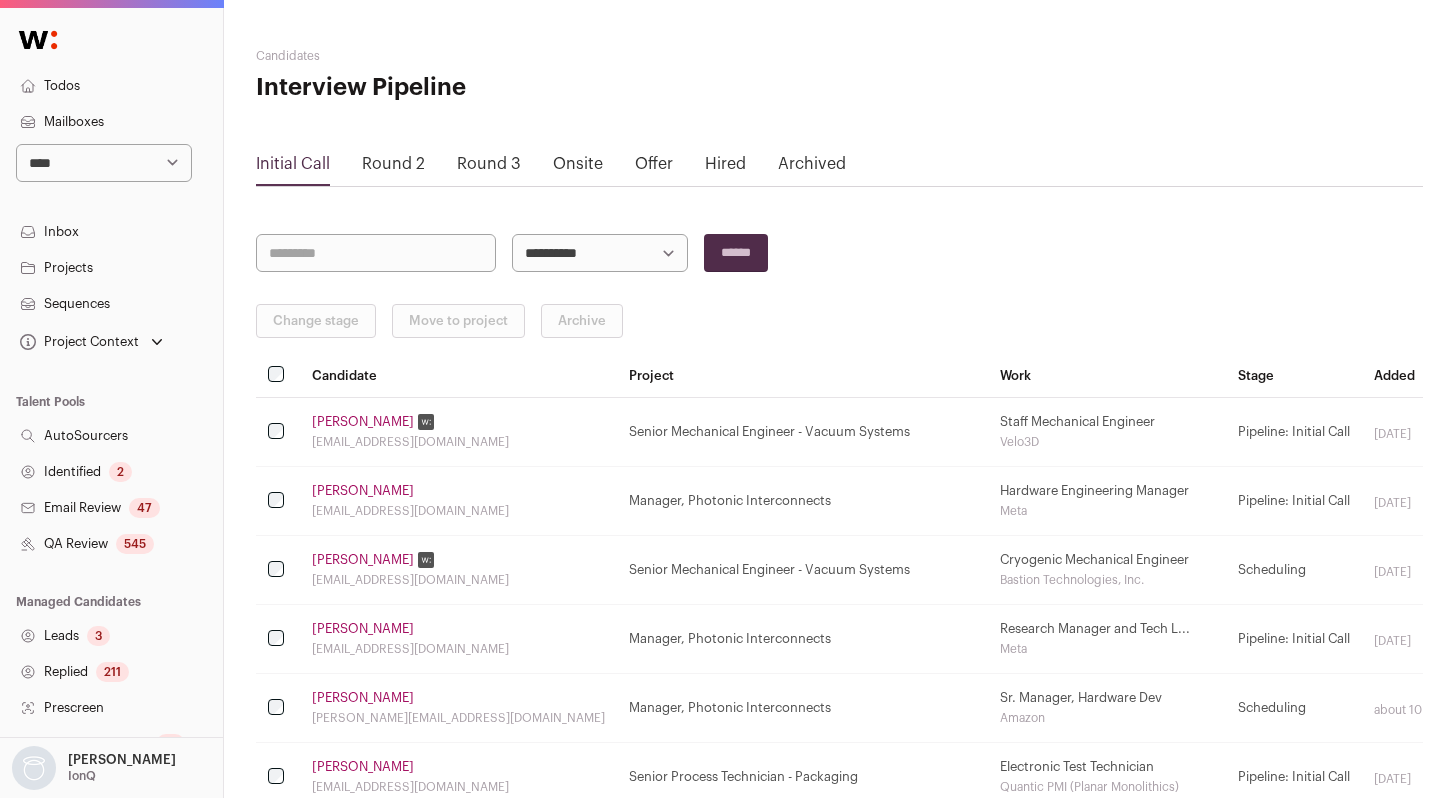 click on "QA Review
545" at bounding box center (111, 544) 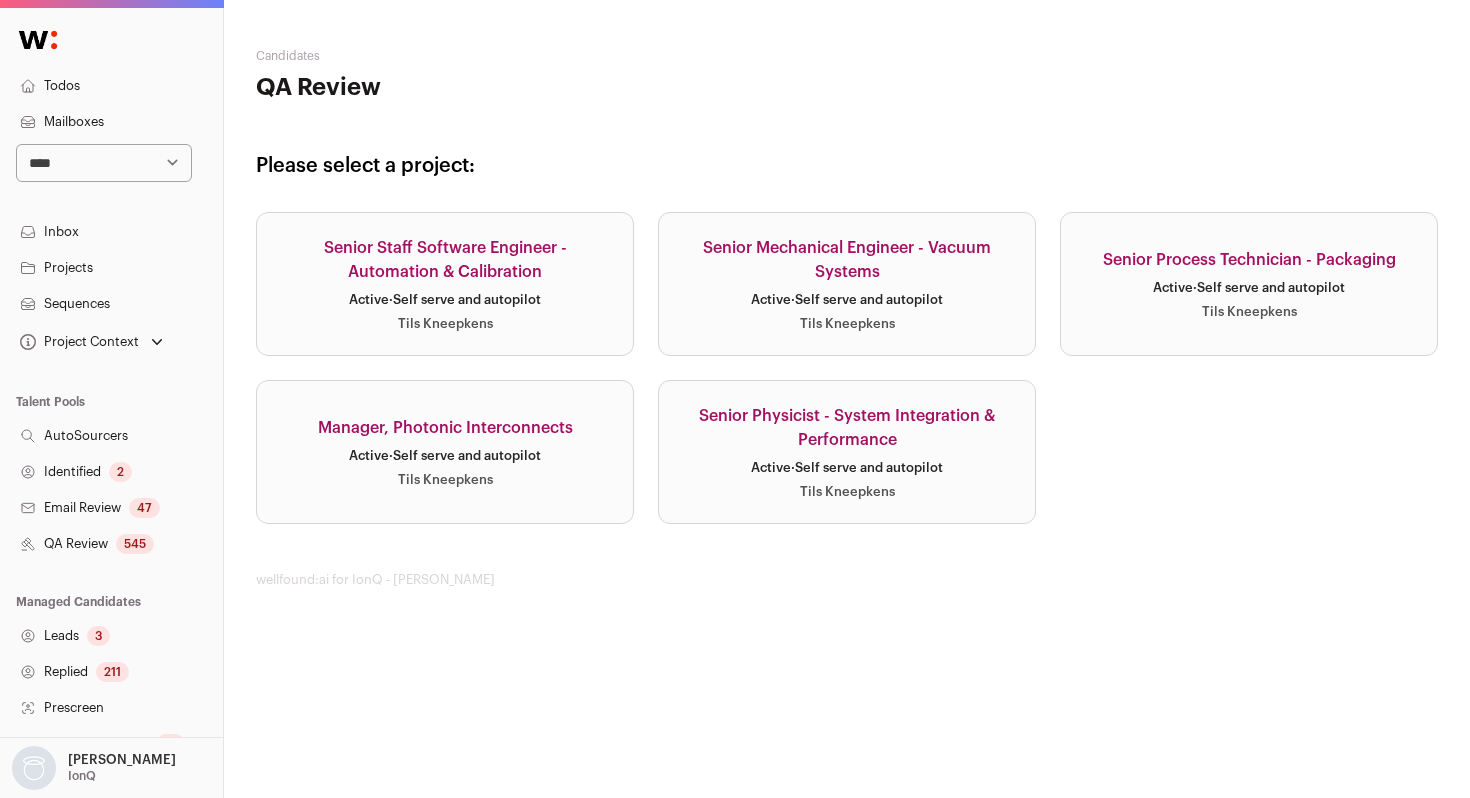 click on "Active
·
Self serve and autopilot" at bounding box center [847, 300] 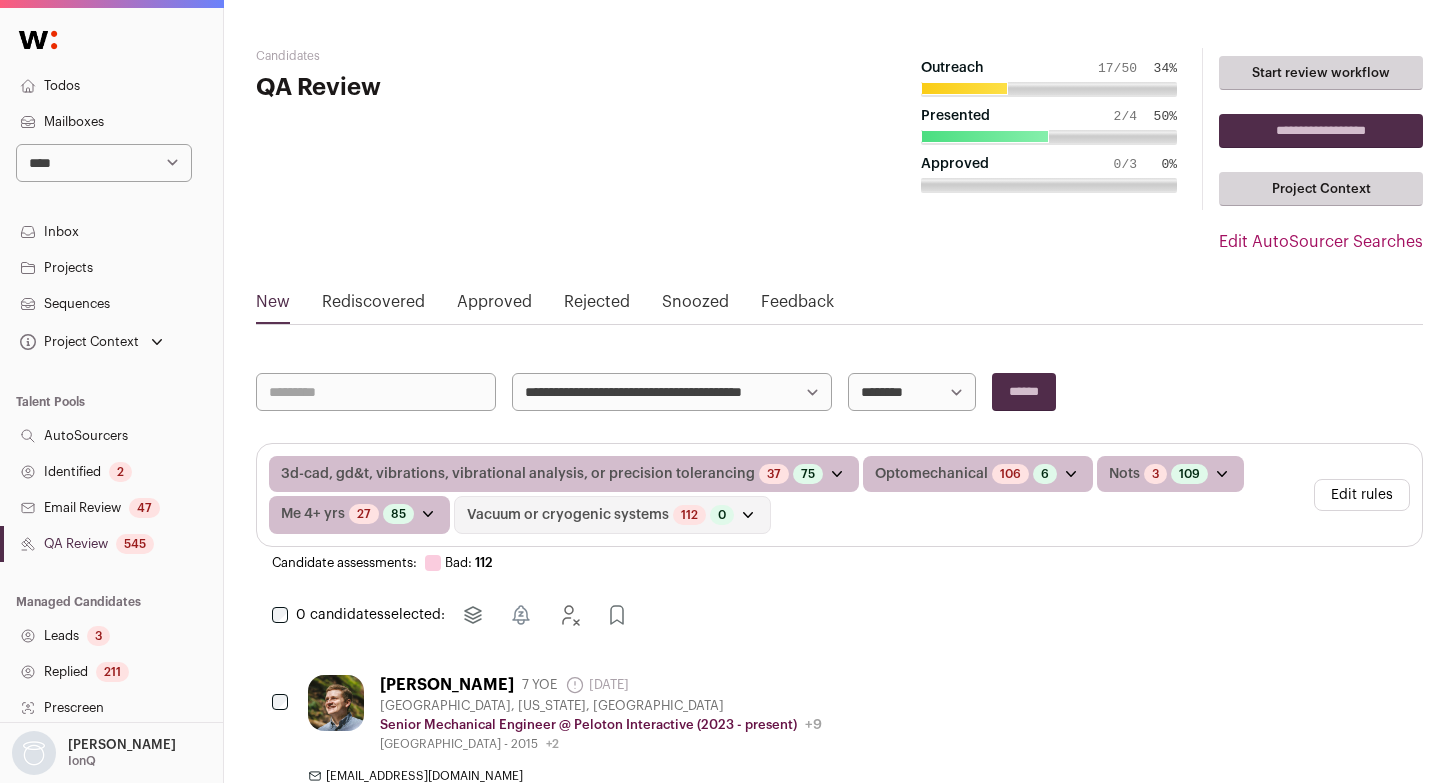 click on "Rejected" at bounding box center (597, 306) 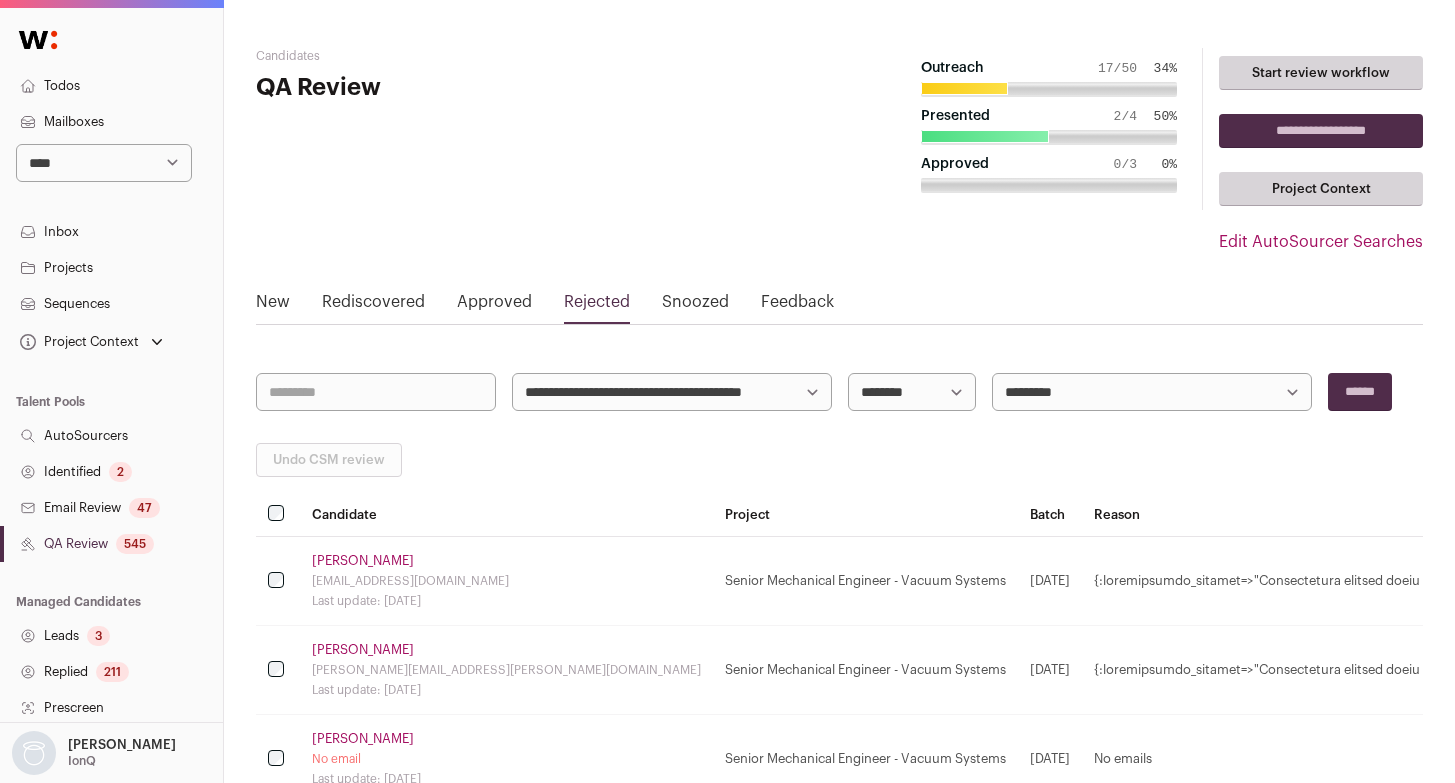 click on "Approved" at bounding box center [494, 306] 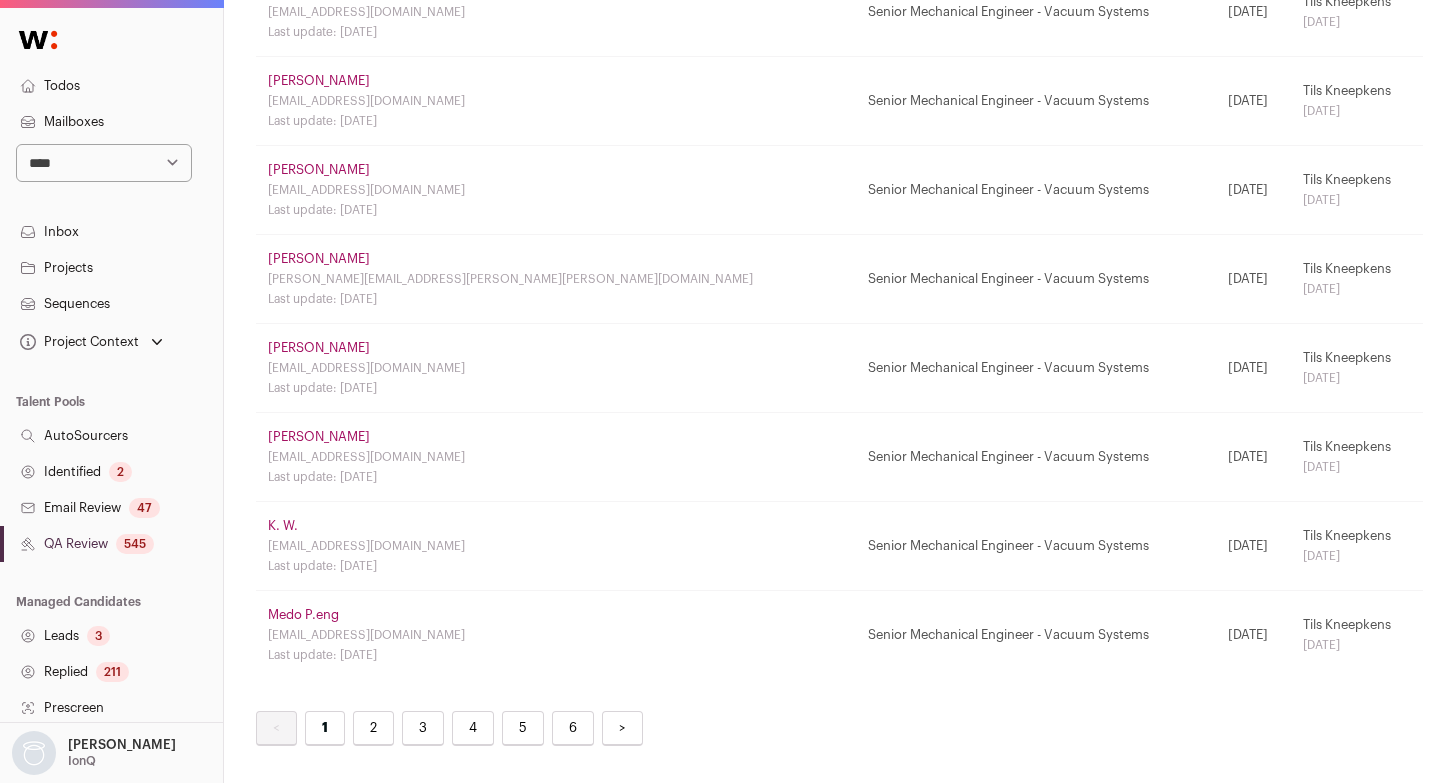 scroll, scrollTop: 1675, scrollLeft: 0, axis: vertical 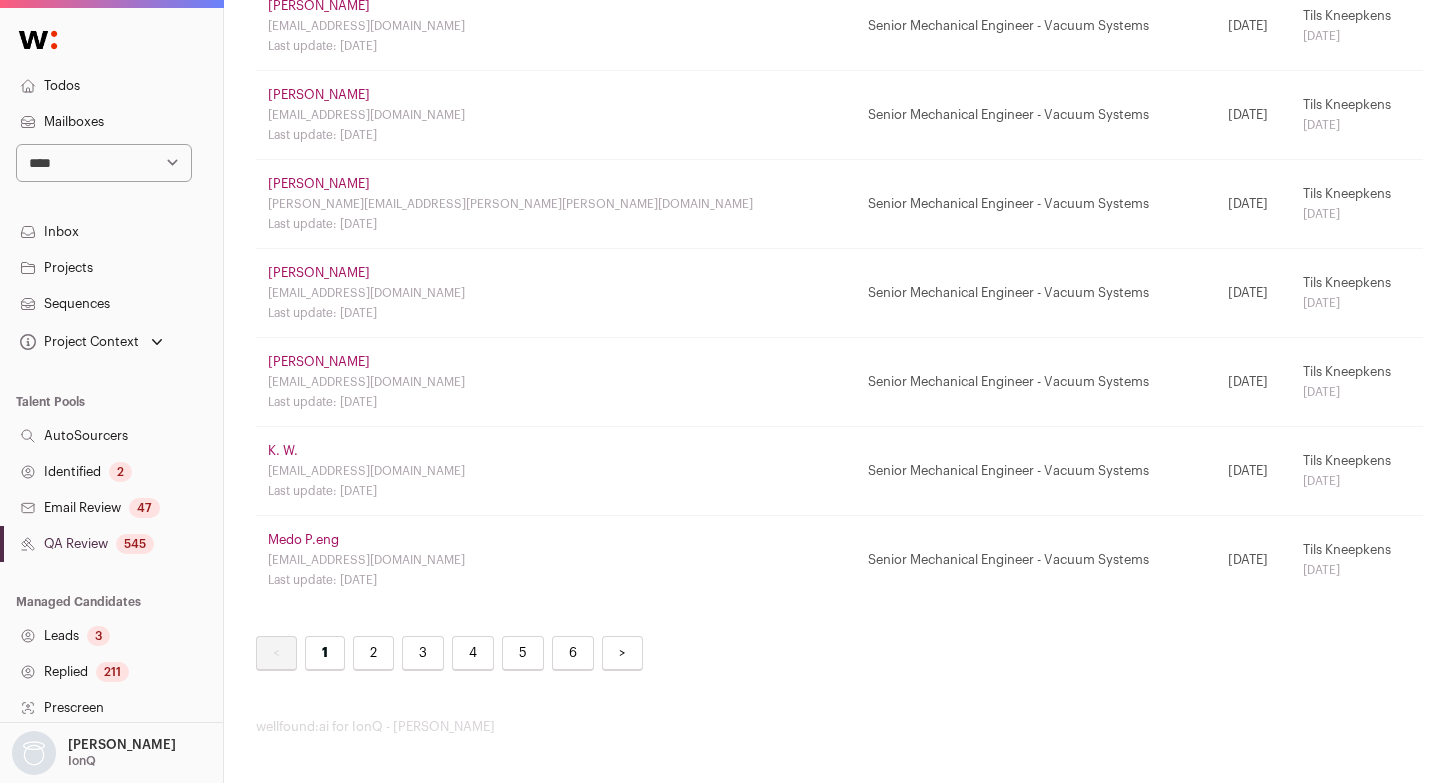 click on "2" at bounding box center [373, 653] 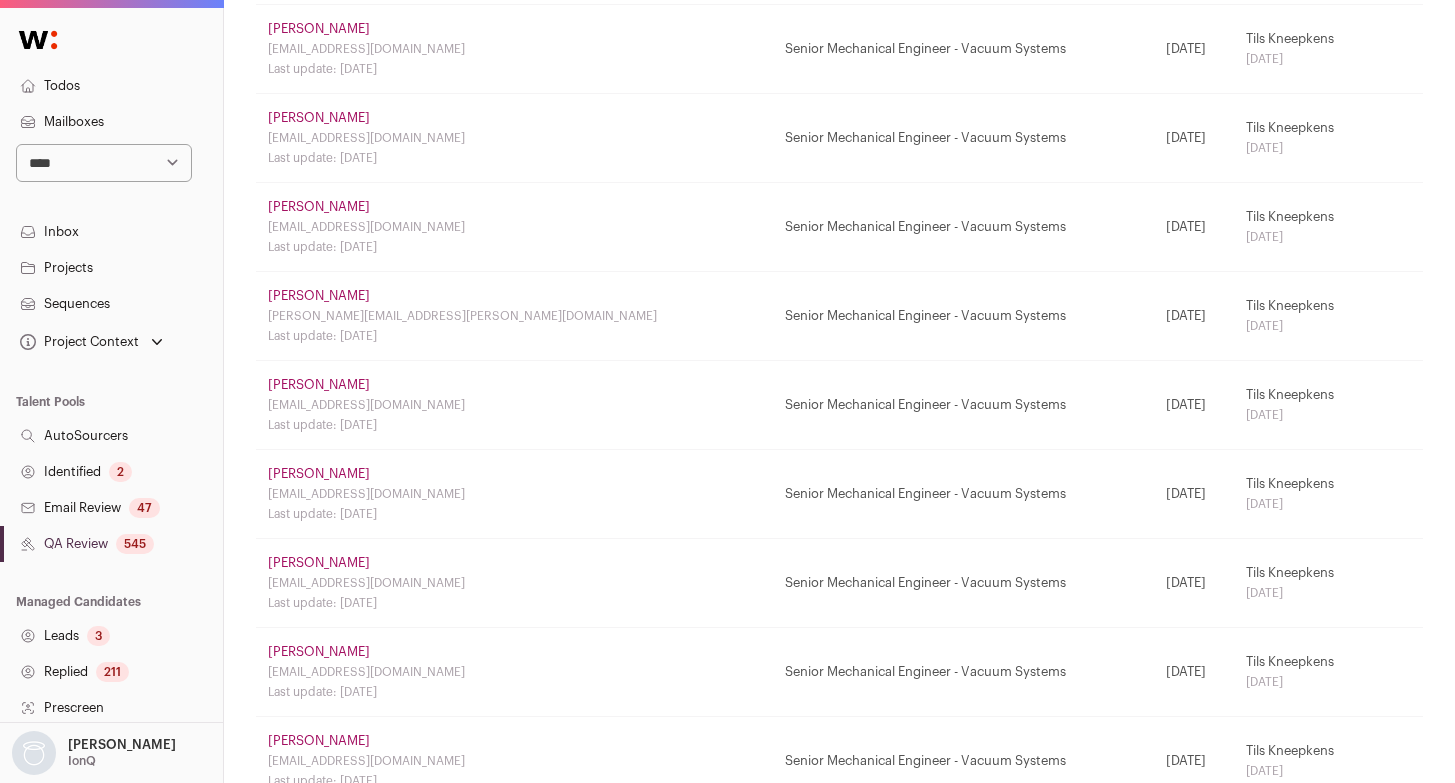 scroll, scrollTop: 792, scrollLeft: 0, axis: vertical 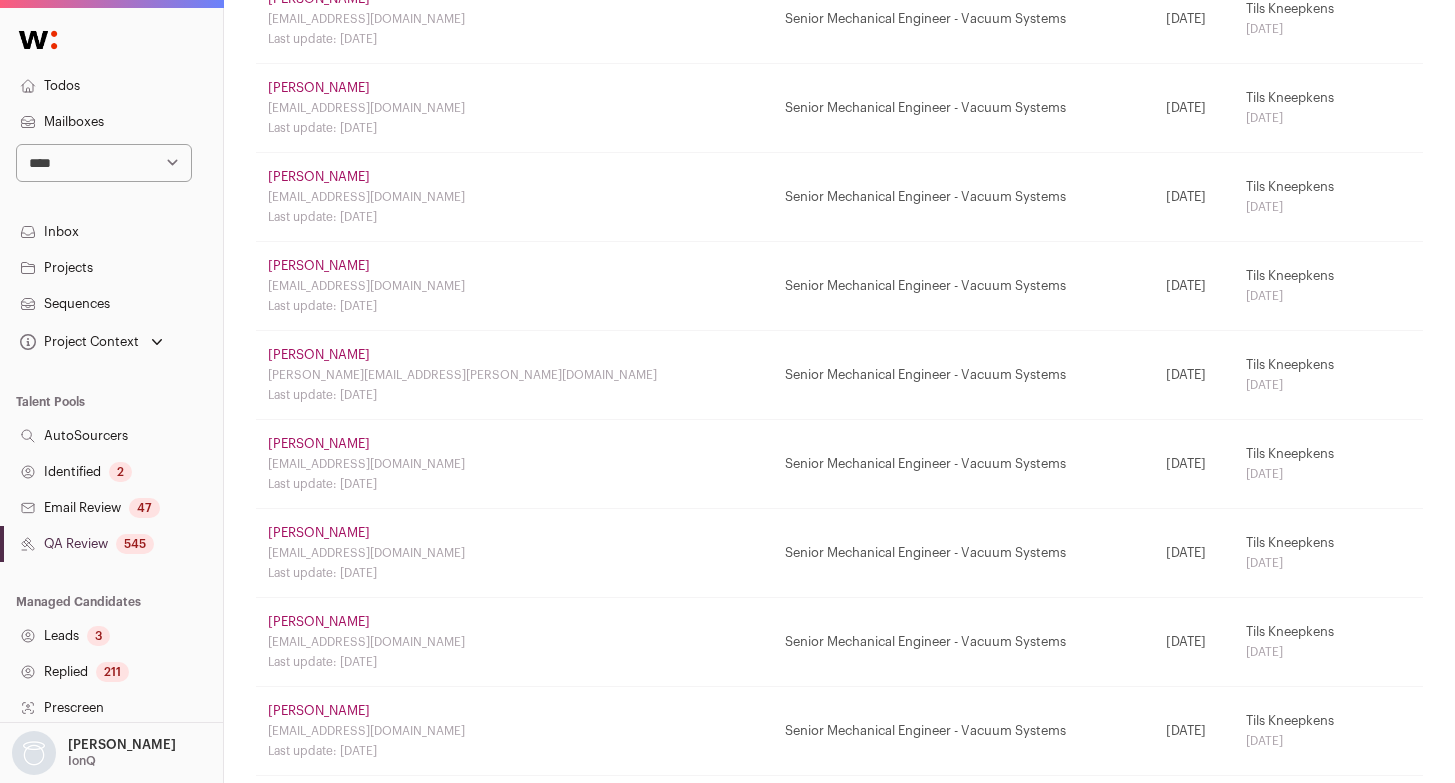 click on "Identified
2" at bounding box center [111, 472] 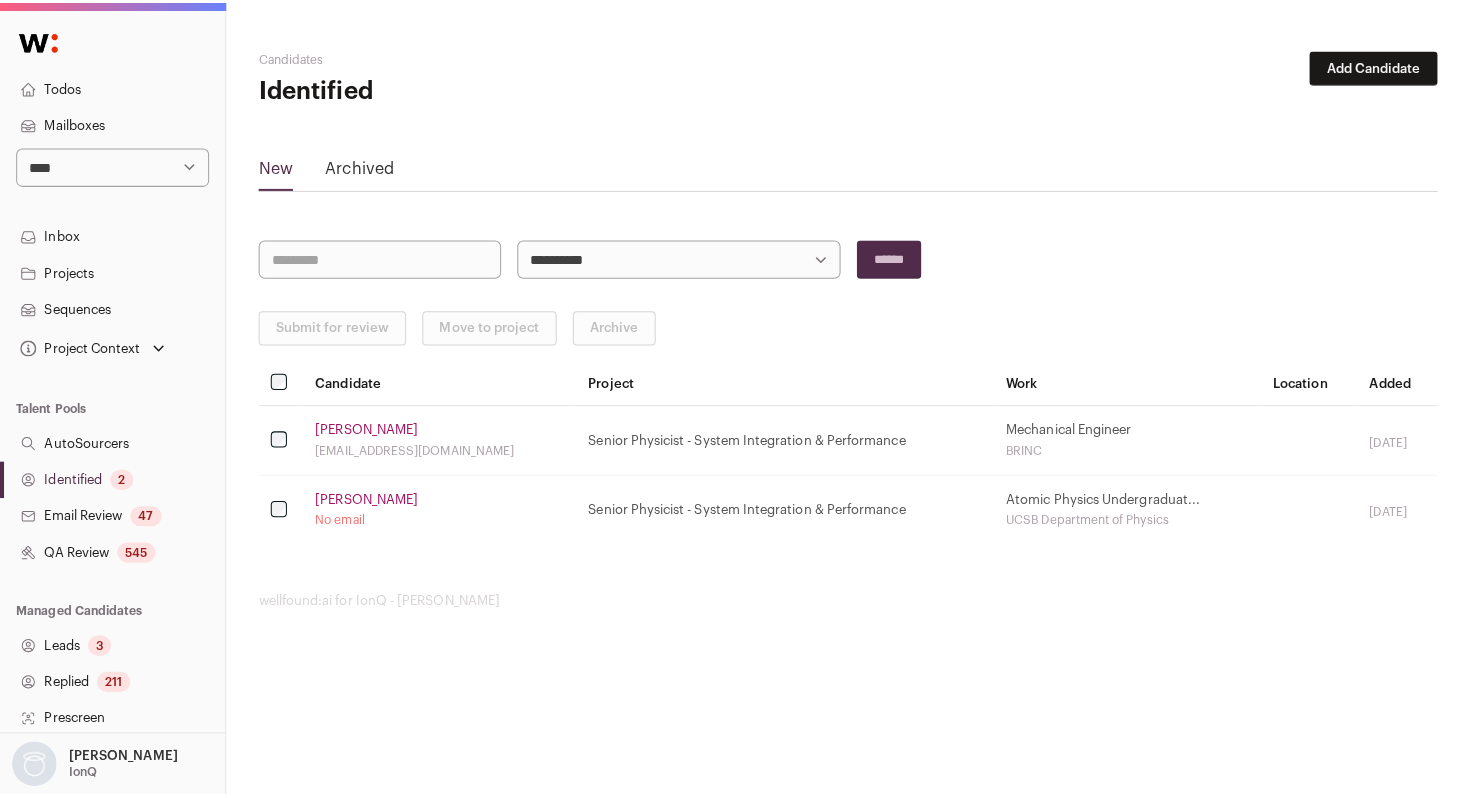 scroll, scrollTop: 0, scrollLeft: 0, axis: both 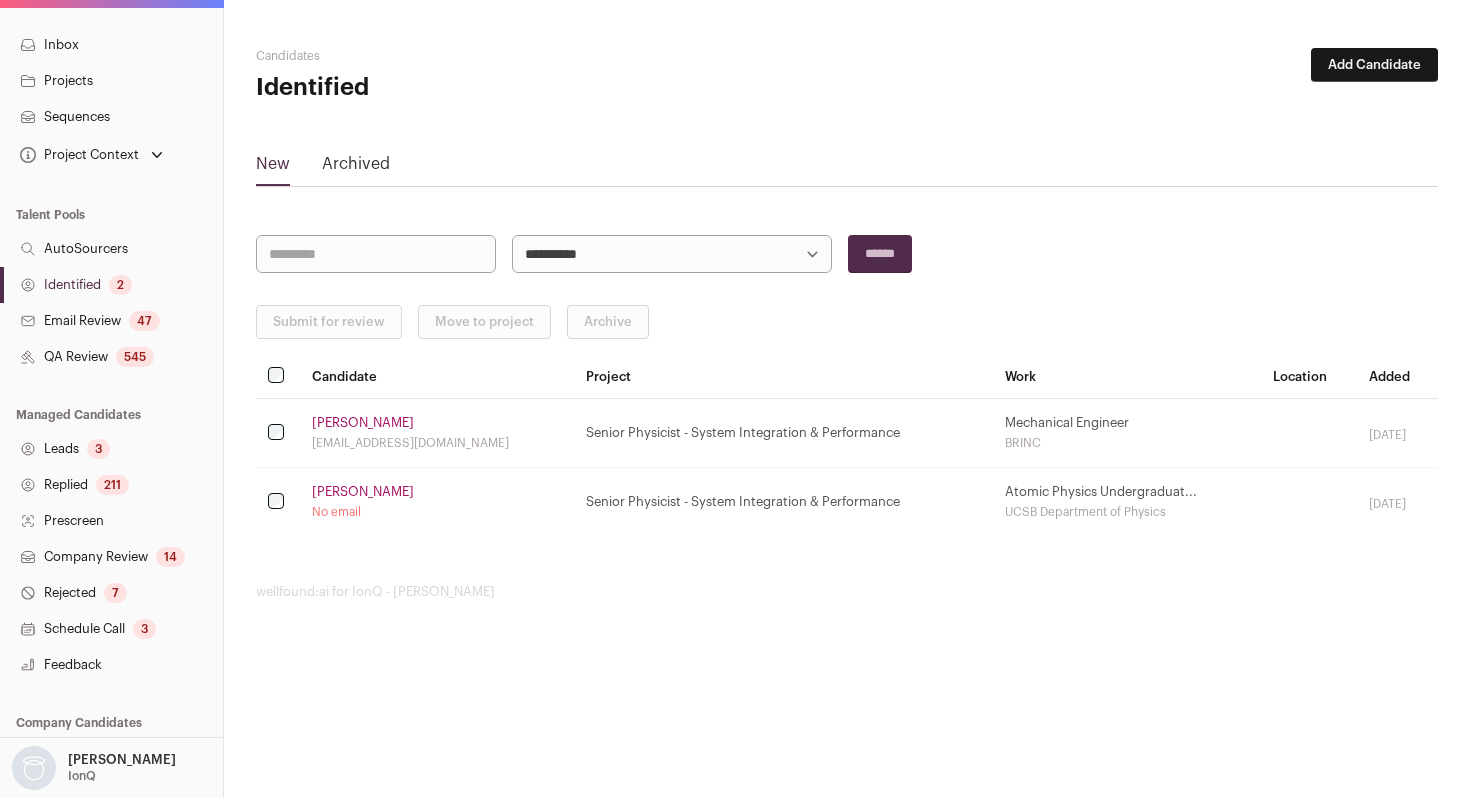 click on "Company Review
14" at bounding box center (111, 557) 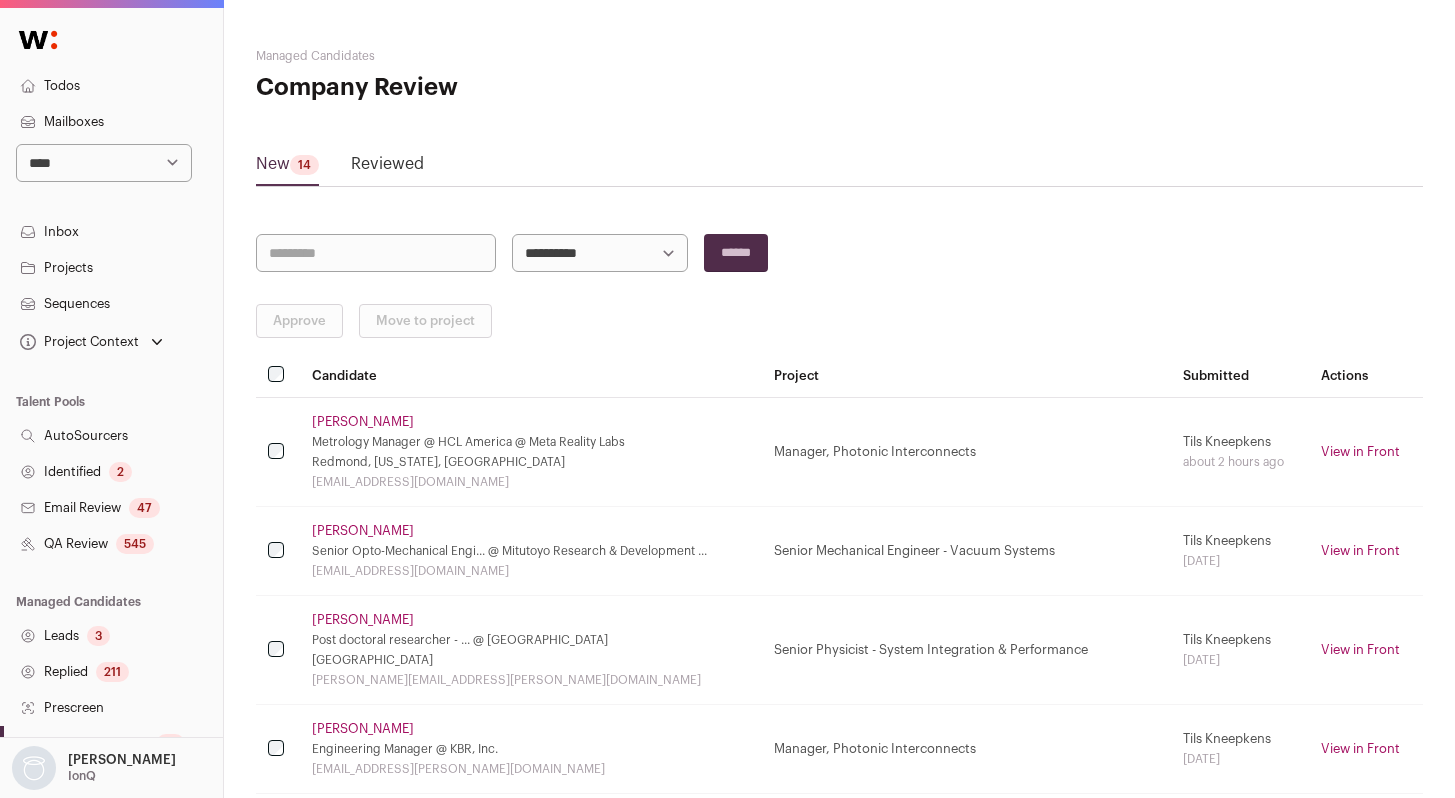 click on "Identified
2" at bounding box center [111, 472] 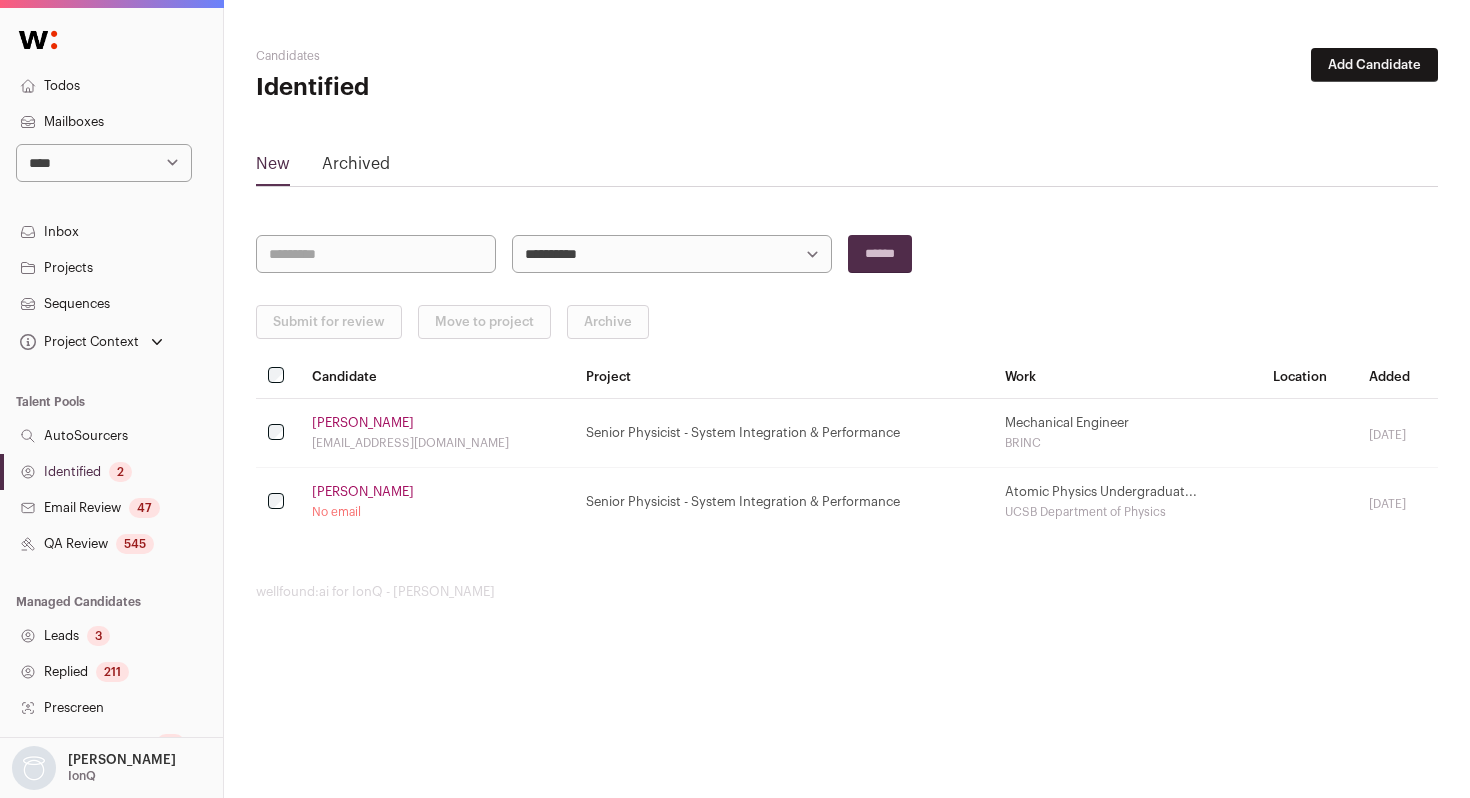 click on "Email Review
47" at bounding box center (111, 508) 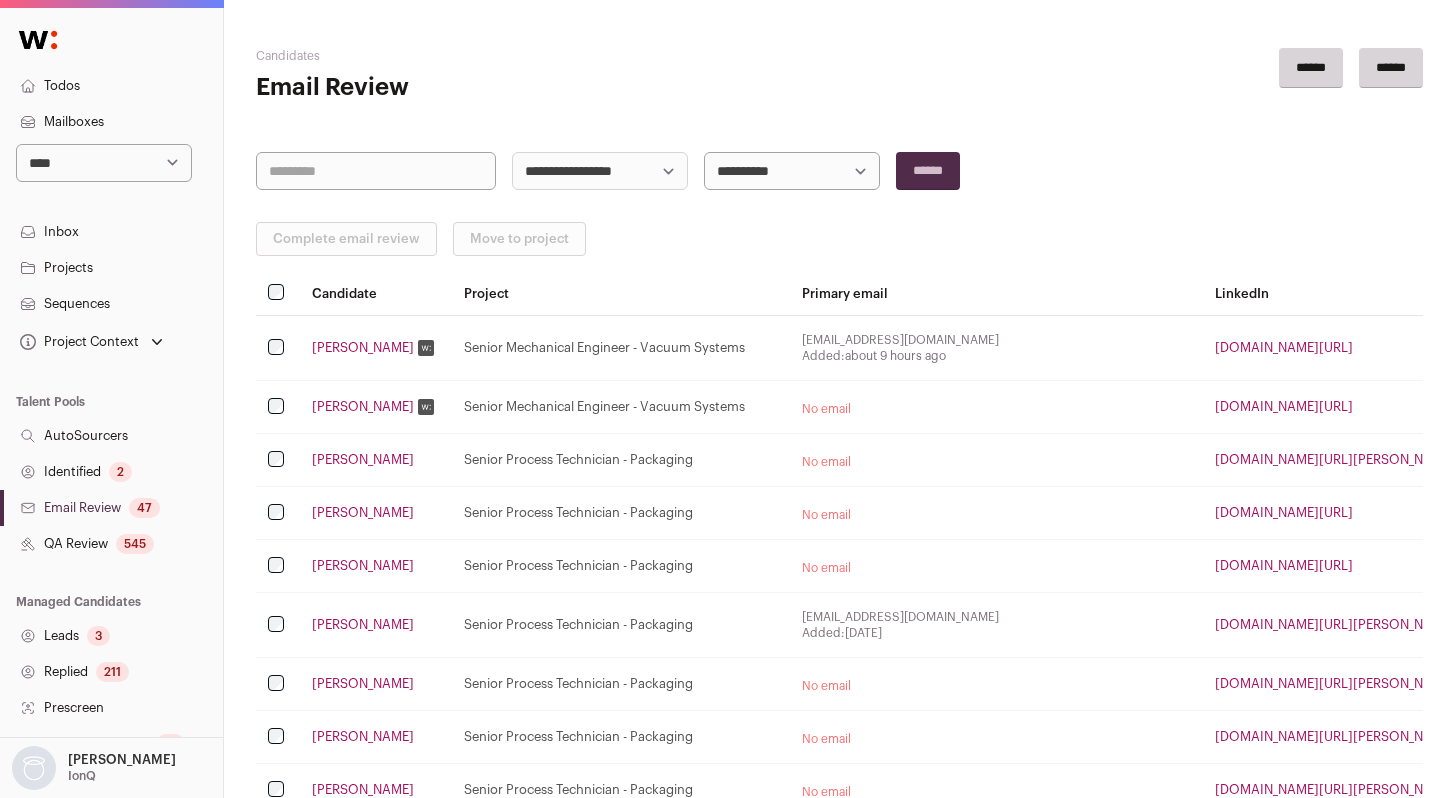 click on "QA Review
545" at bounding box center [111, 544] 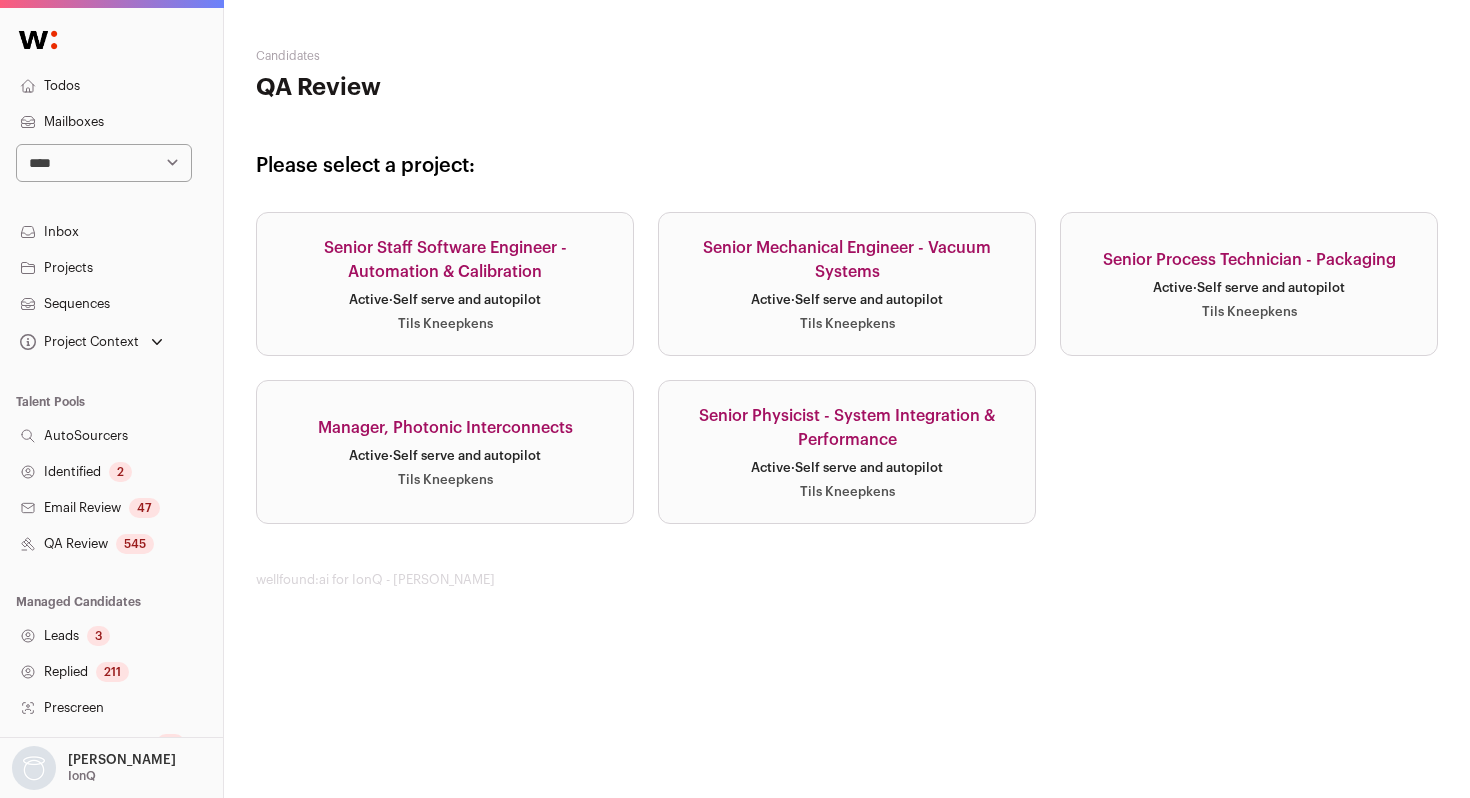 click on "Tils Kneepkens" at bounding box center (847, 324) 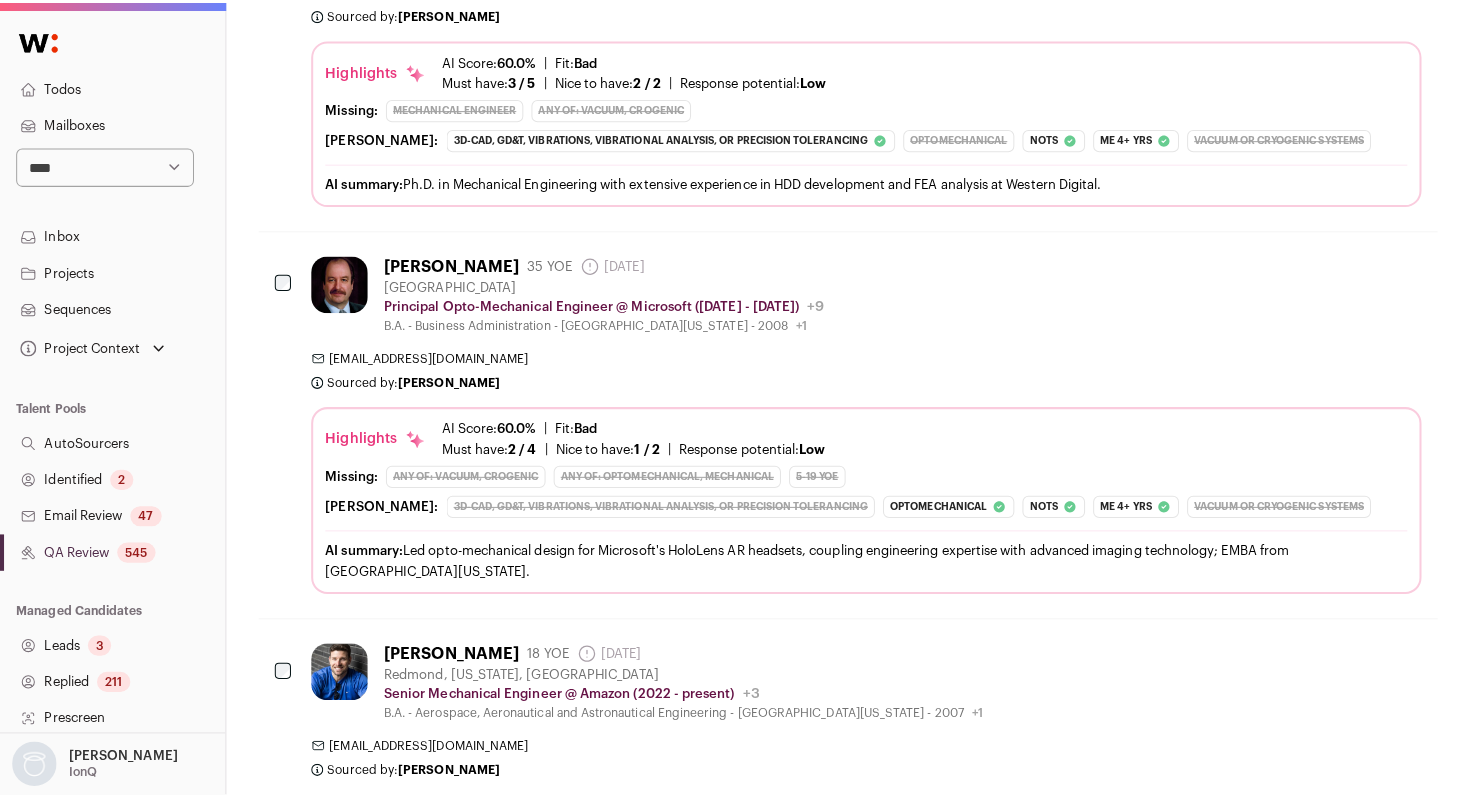 scroll, scrollTop: 1935, scrollLeft: 0, axis: vertical 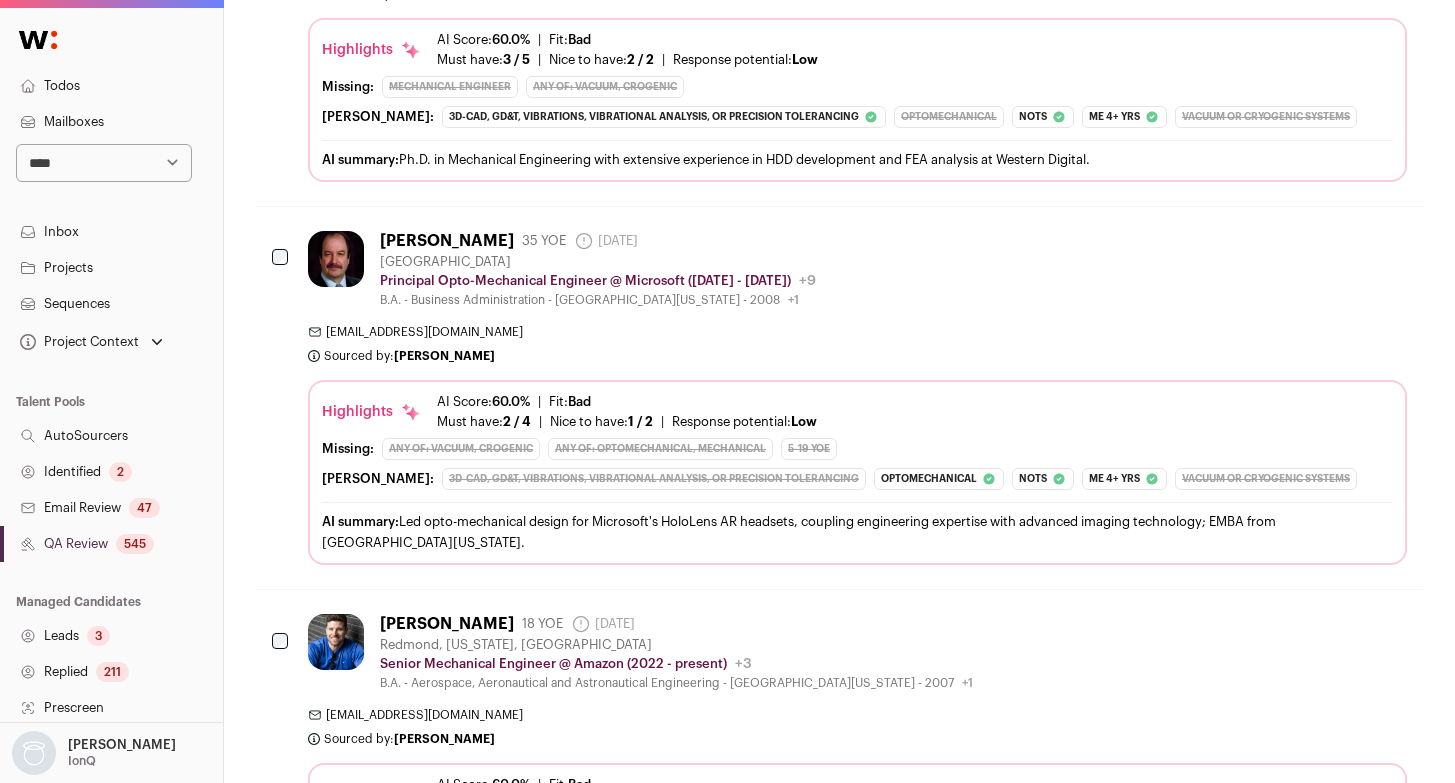 click on "[PERSON_NAME]
35 YOE
[DATE]
Admin only. The last time the profile was updated.
[GEOGRAPHIC_DATA]
Principal Opto-Mechanical Engineer @ Microsoft
([DATE] - [DATE])
Microsoft
Public / Private
Public
Company size
10,001+
Tags" at bounding box center [857, 398] 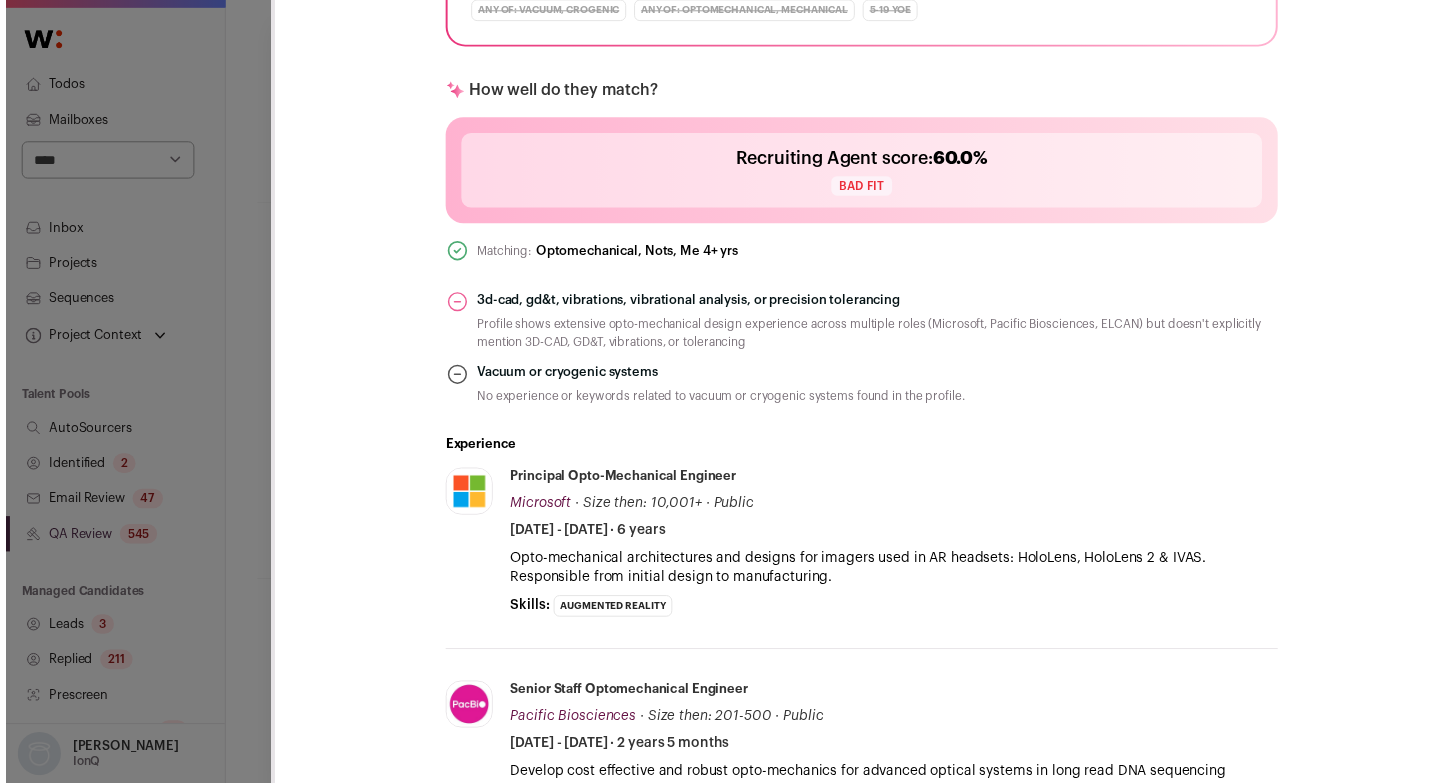 scroll, scrollTop: 579, scrollLeft: 0, axis: vertical 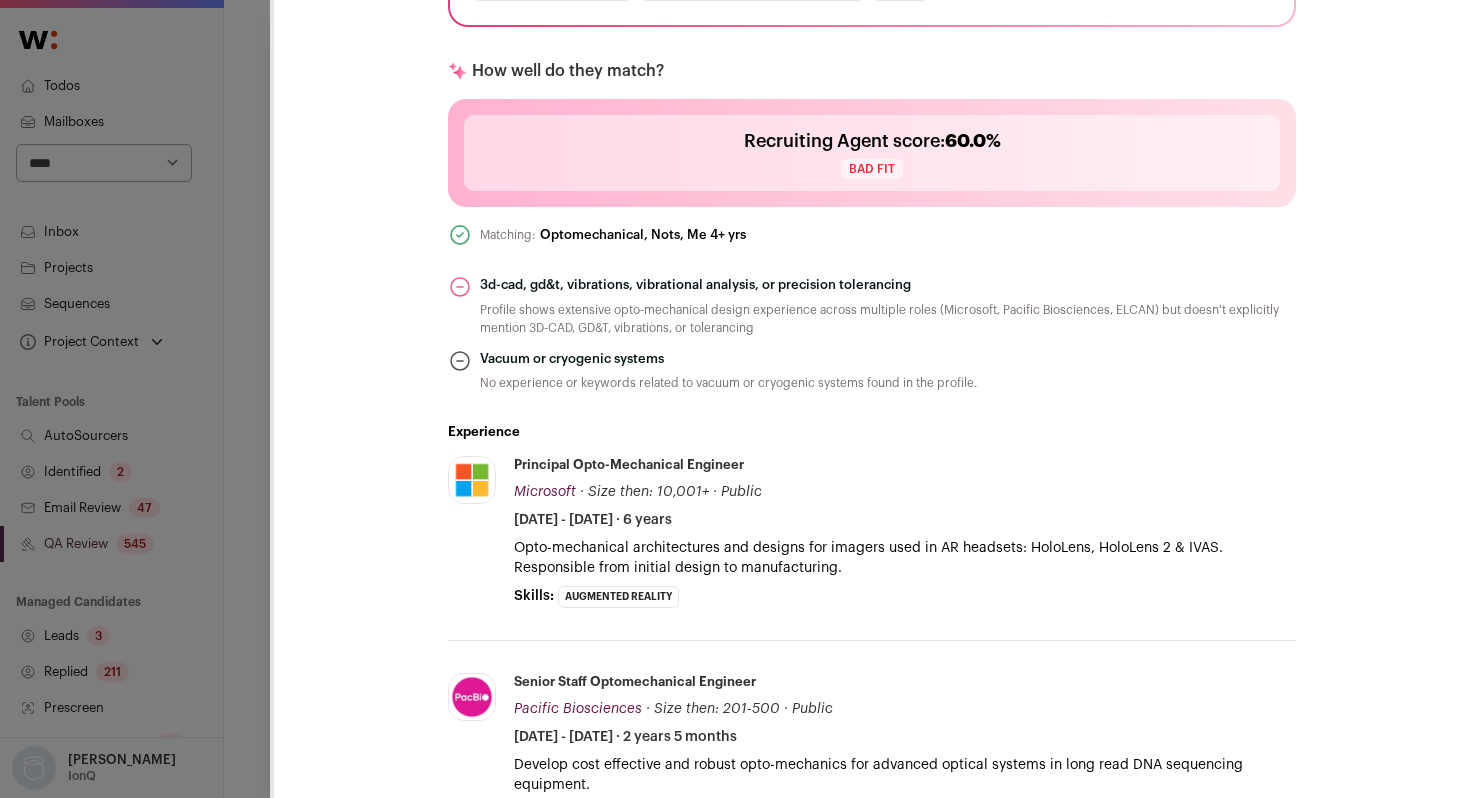 click on "**********" at bounding box center (735, 399) 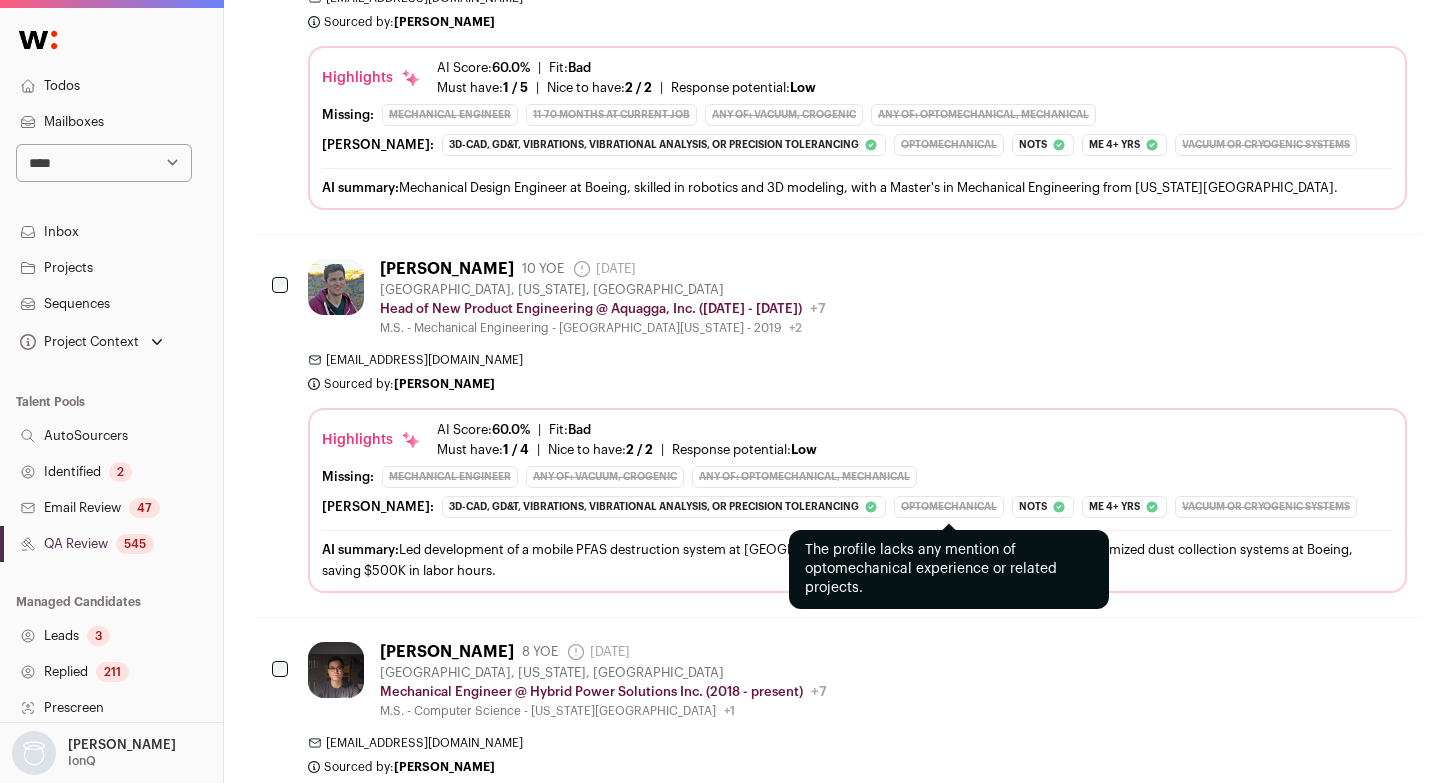 scroll, scrollTop: 7536, scrollLeft: 0, axis: vertical 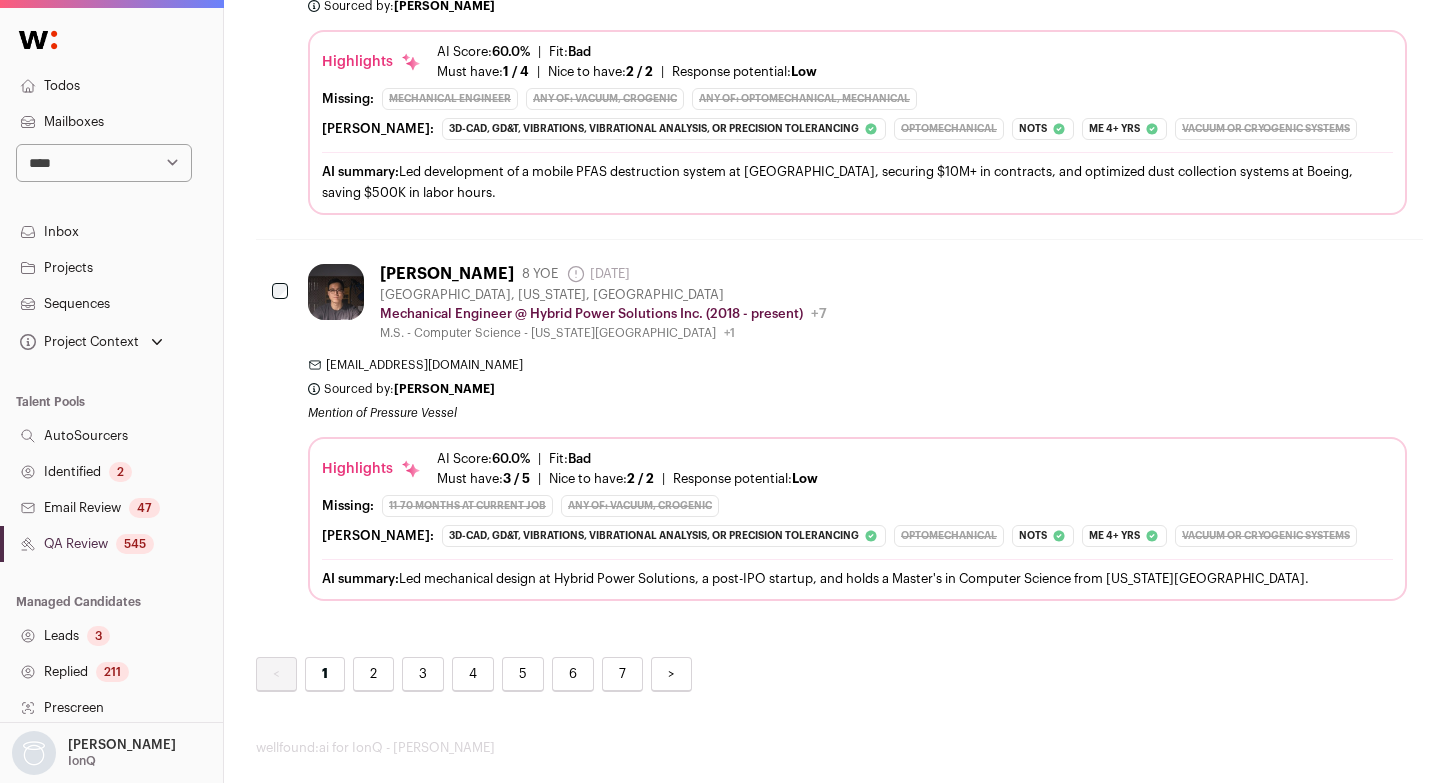 click on "2" at bounding box center [373, 674] 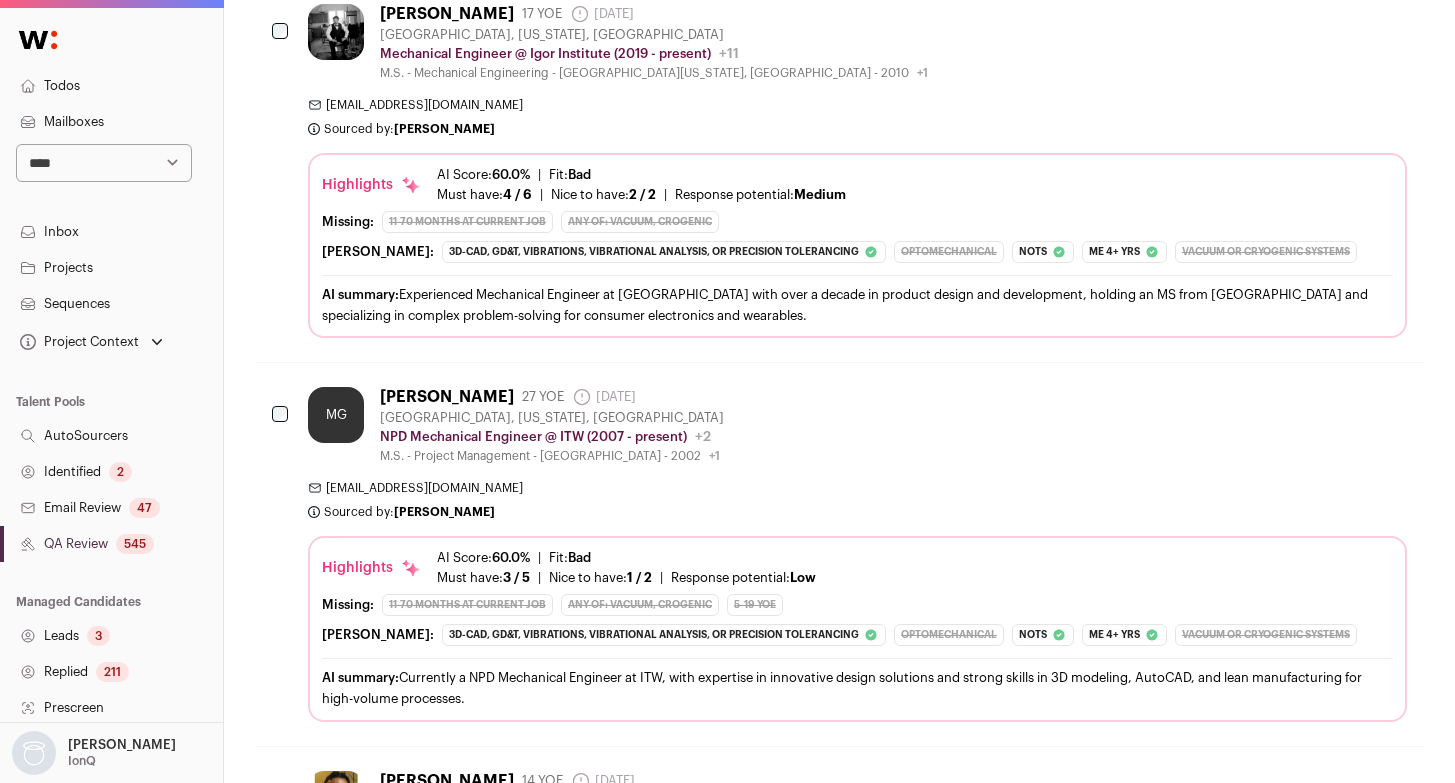 scroll, scrollTop: 677, scrollLeft: 0, axis: vertical 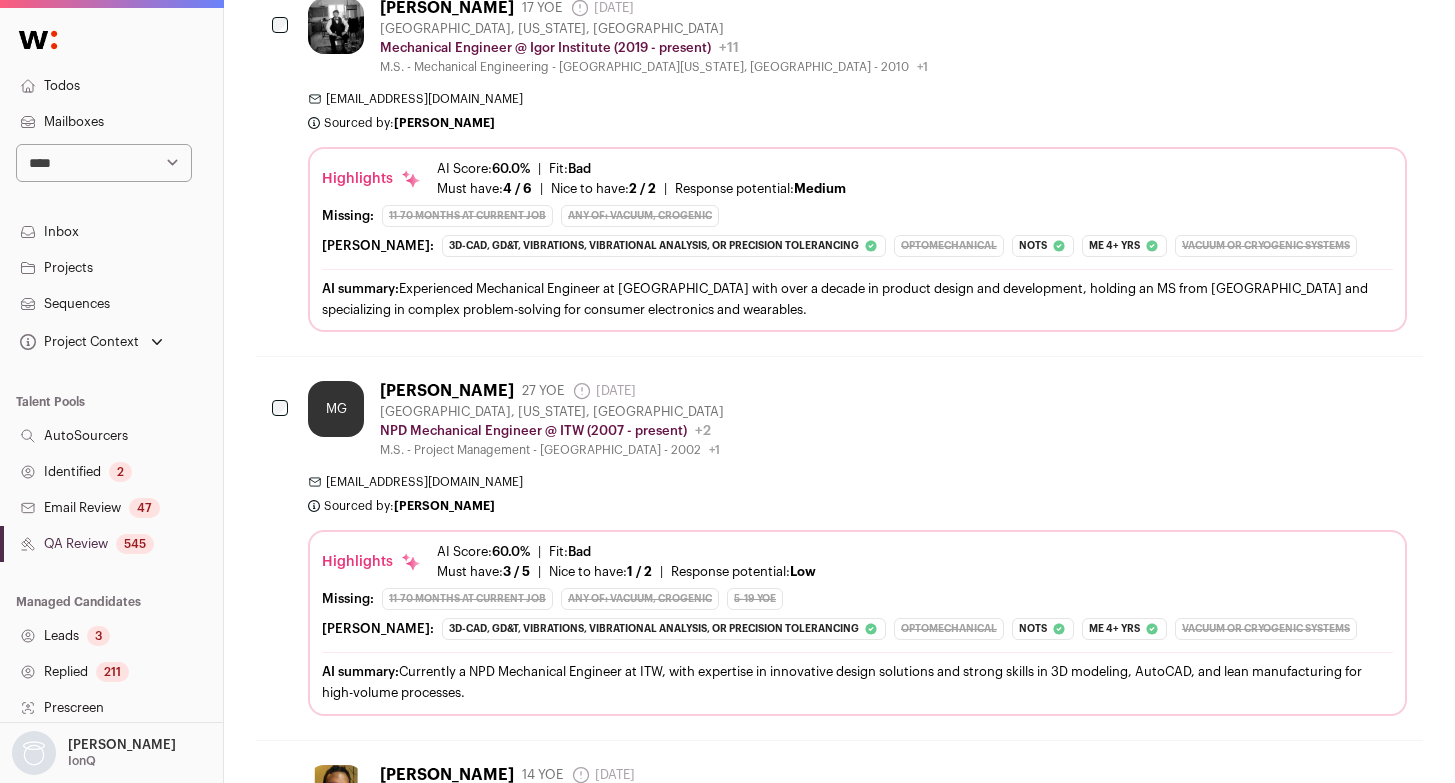 click on "[EMAIL_ADDRESS][DOMAIN_NAME]
Sourced by:
[PERSON_NAME]
Sourced [DATE]" at bounding box center [857, 494] 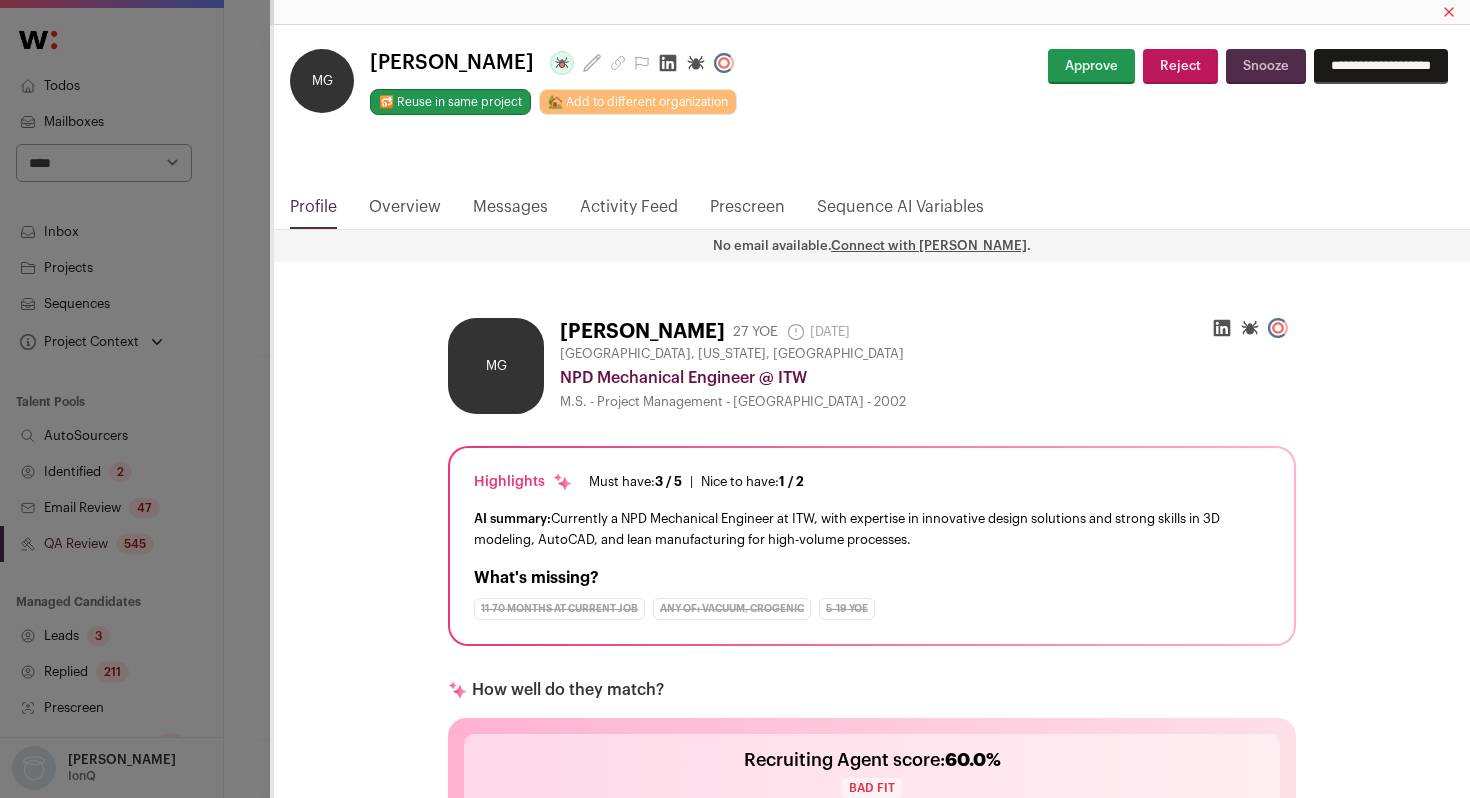 click on "**********" at bounding box center [735, 3523] 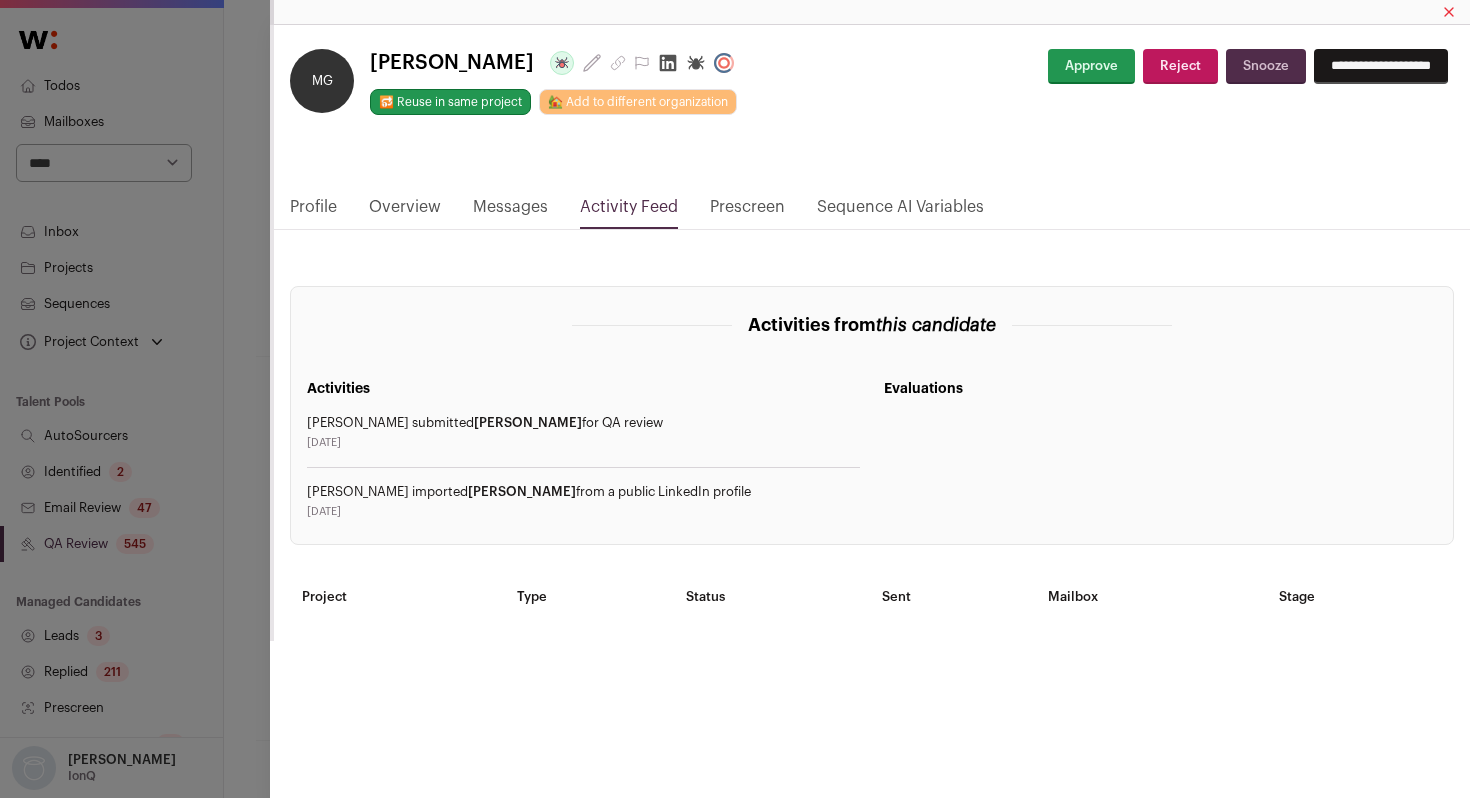 click on "**********" at bounding box center (735, 399) 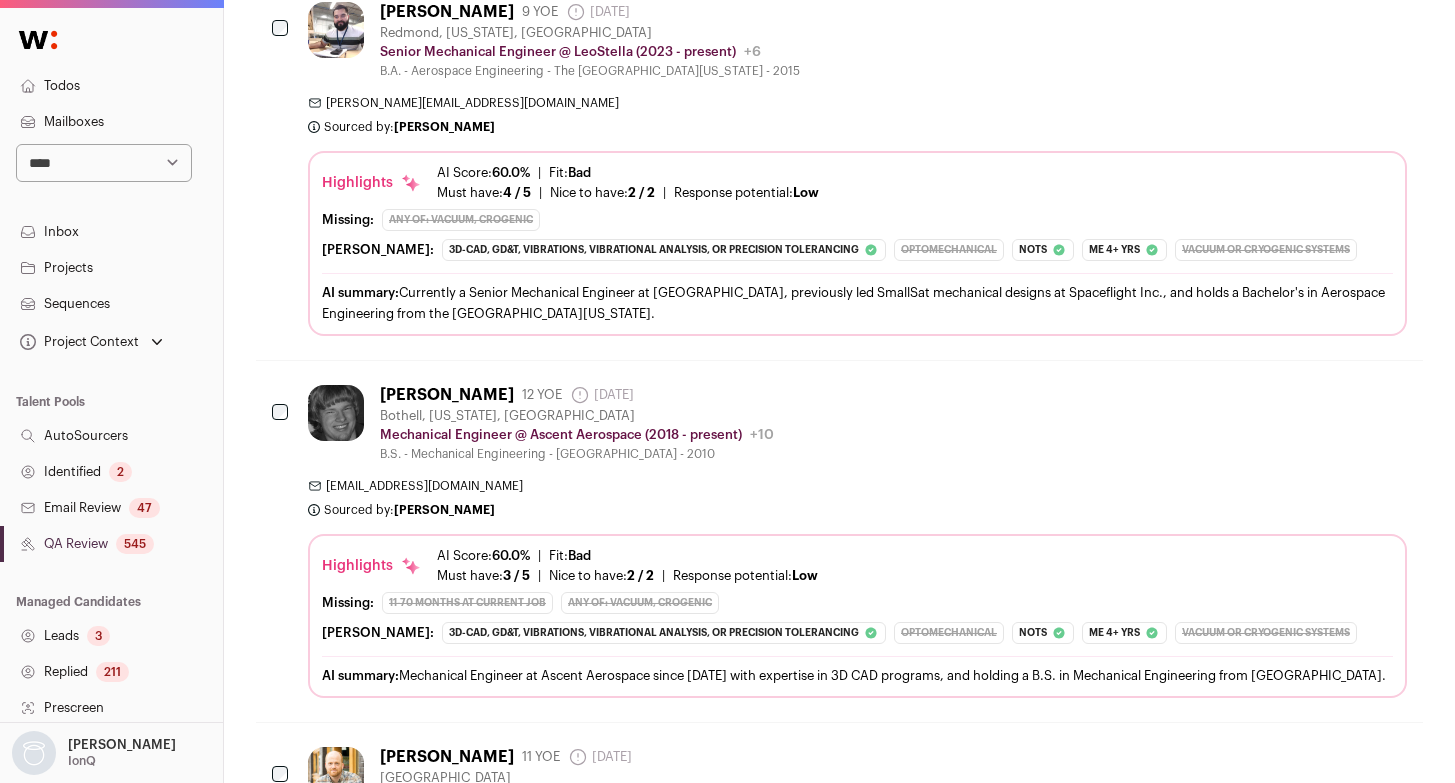 scroll, scrollTop: 1843, scrollLeft: 0, axis: vertical 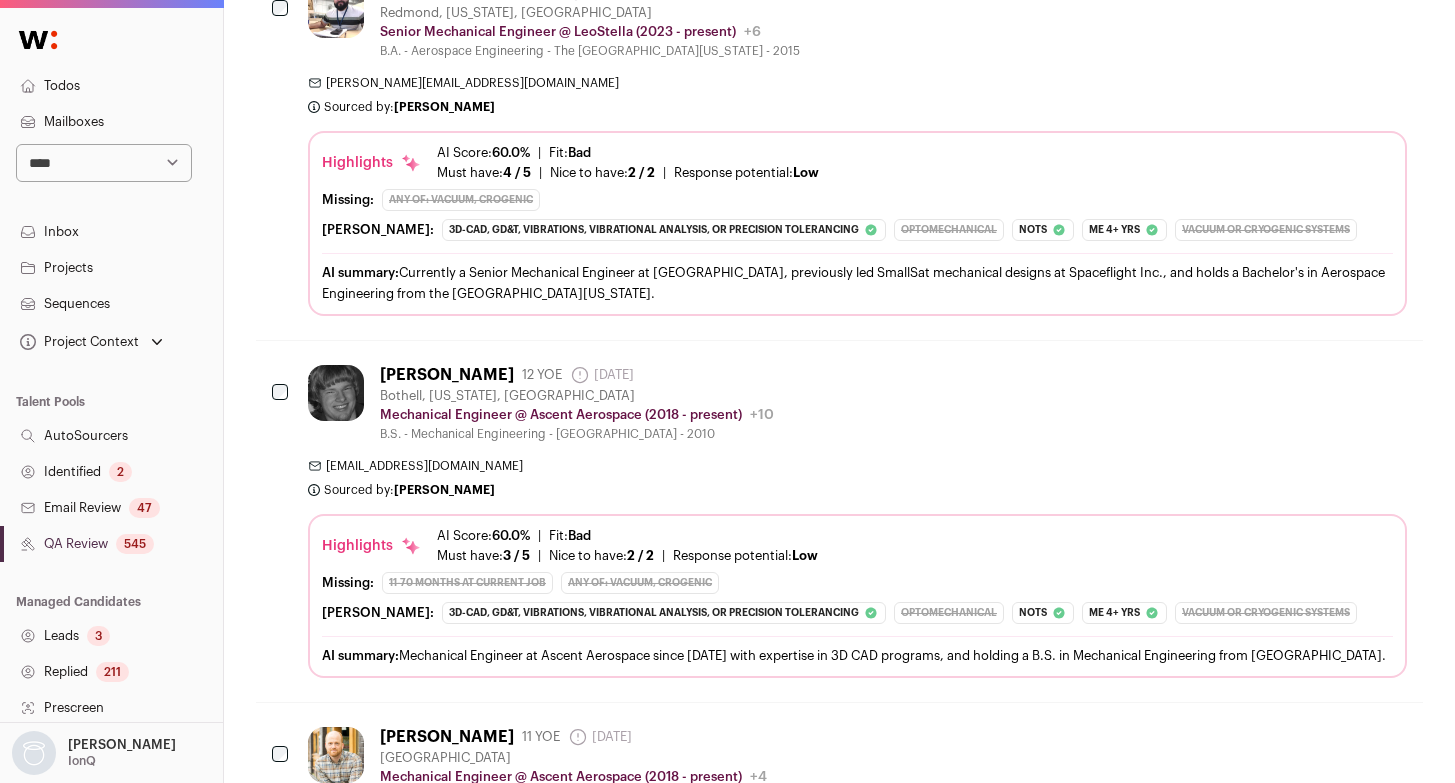 click on "QA Review
545" at bounding box center [111, 544] 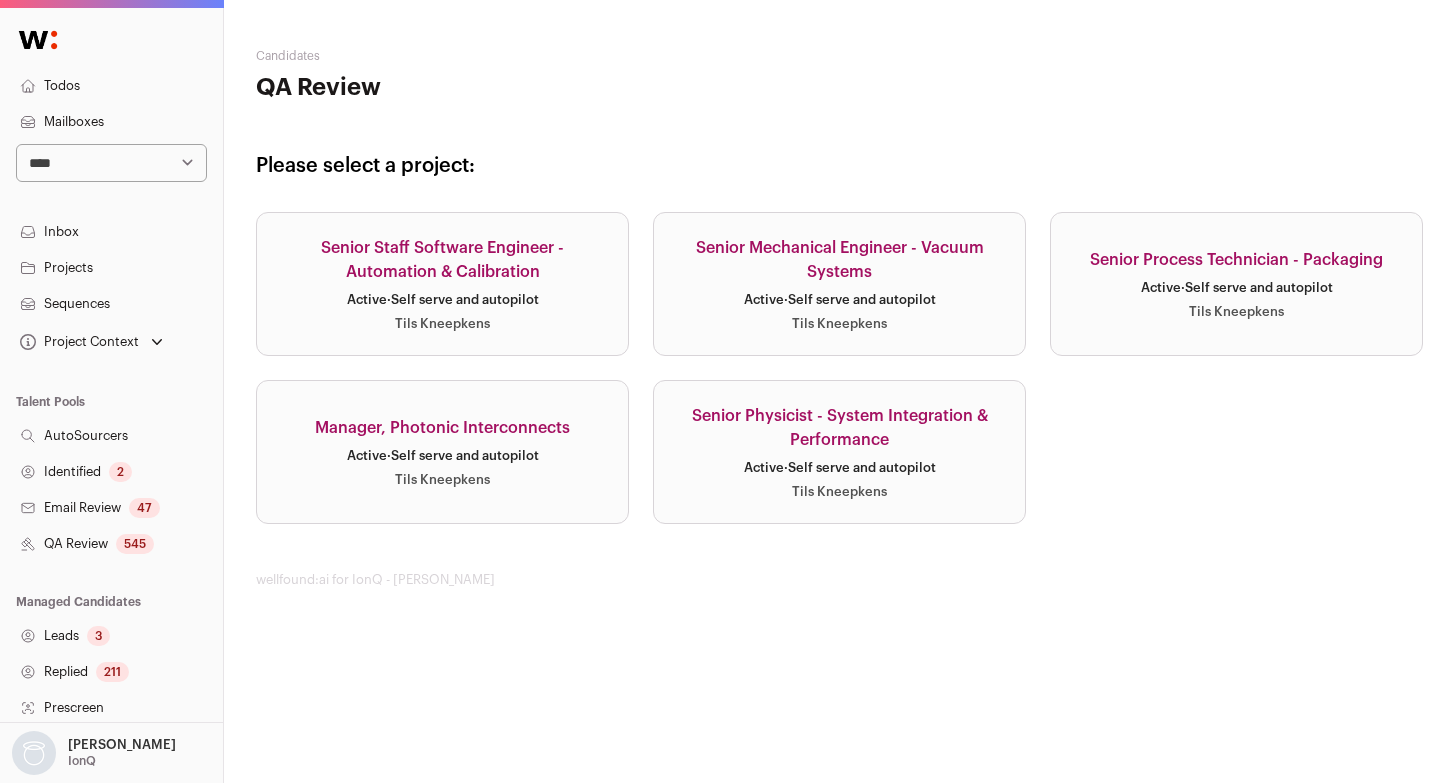 scroll, scrollTop: 0, scrollLeft: 0, axis: both 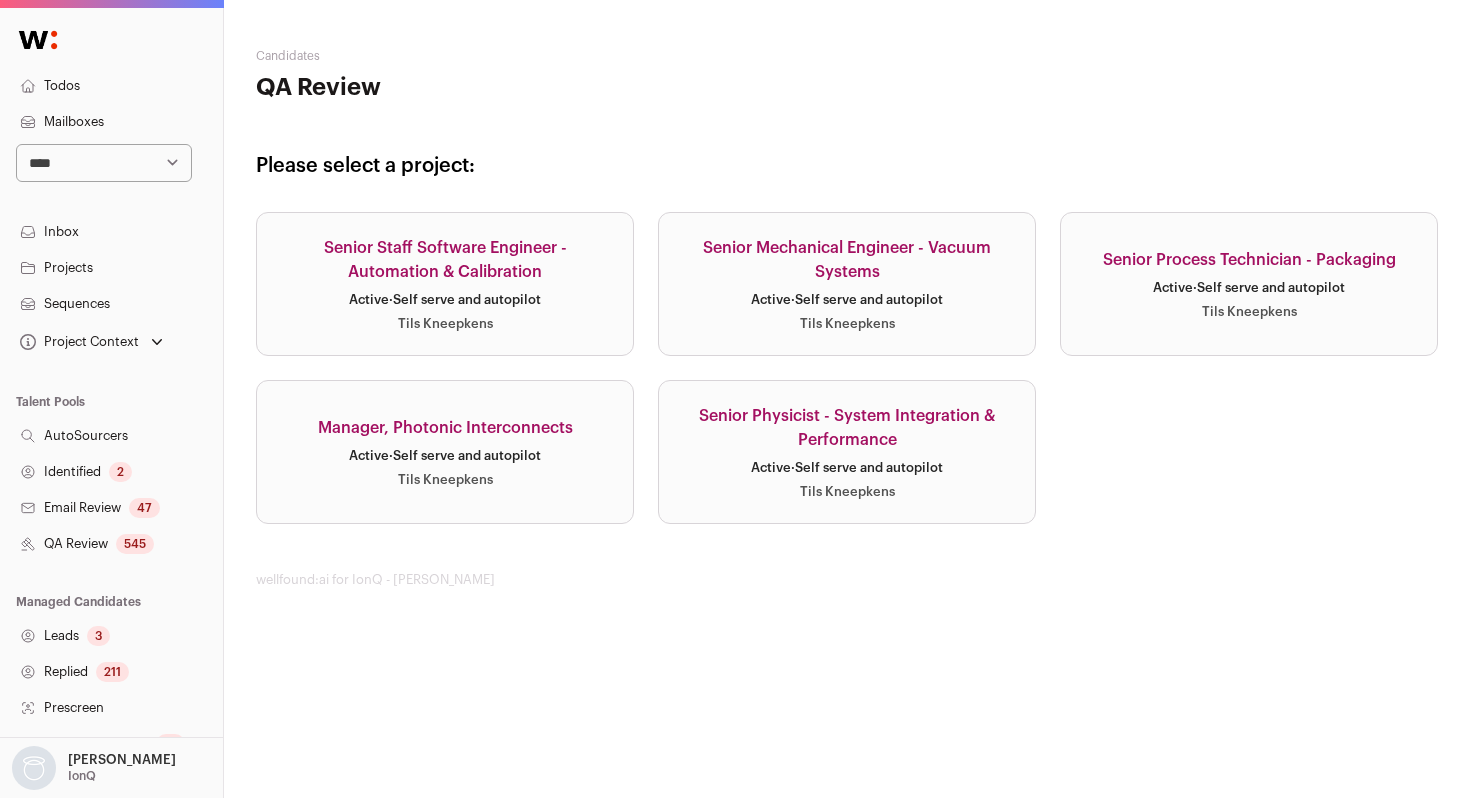 click on "Manager, Photonic Interconnects
Active
·
Self serve and autopilot
Tils Kneepkens" at bounding box center [445, 452] 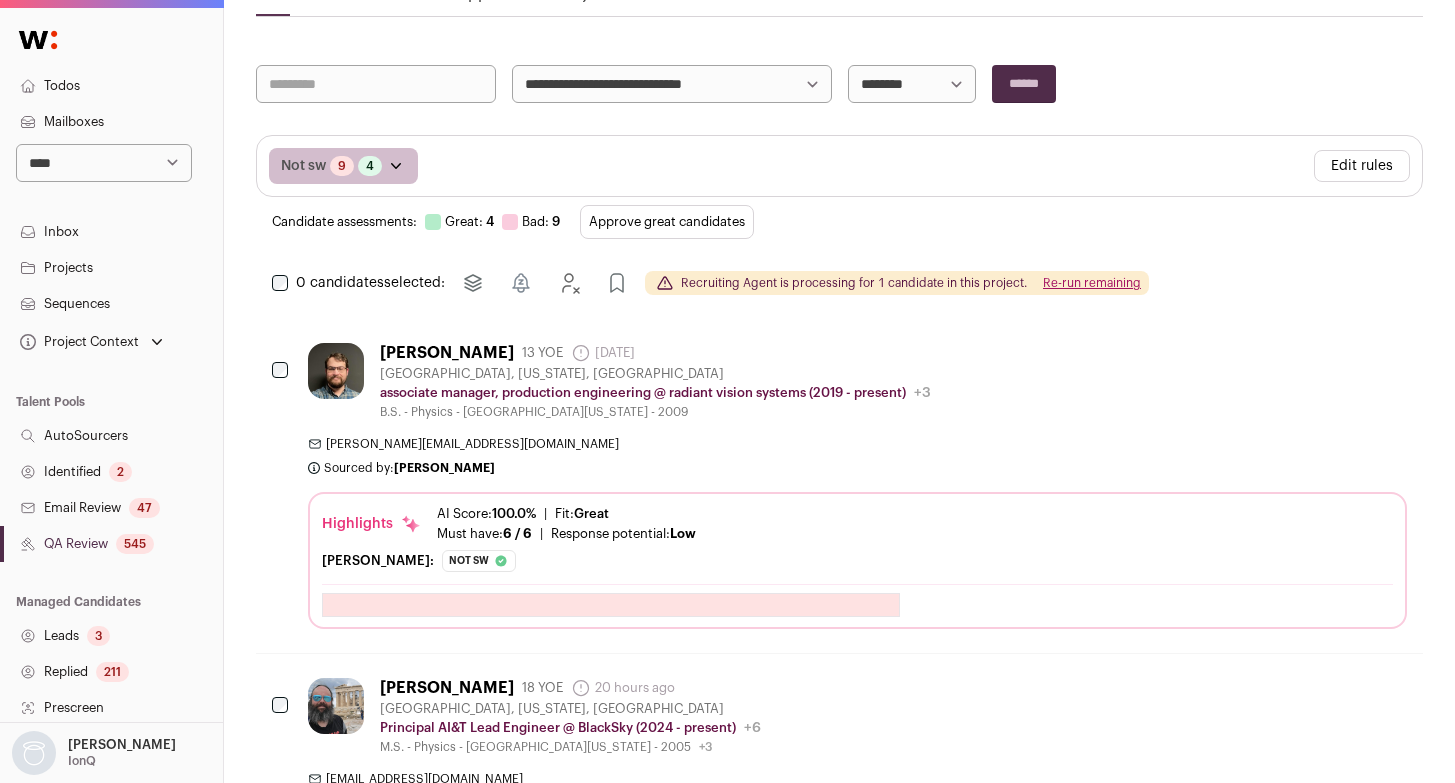 scroll, scrollTop: 0, scrollLeft: 0, axis: both 